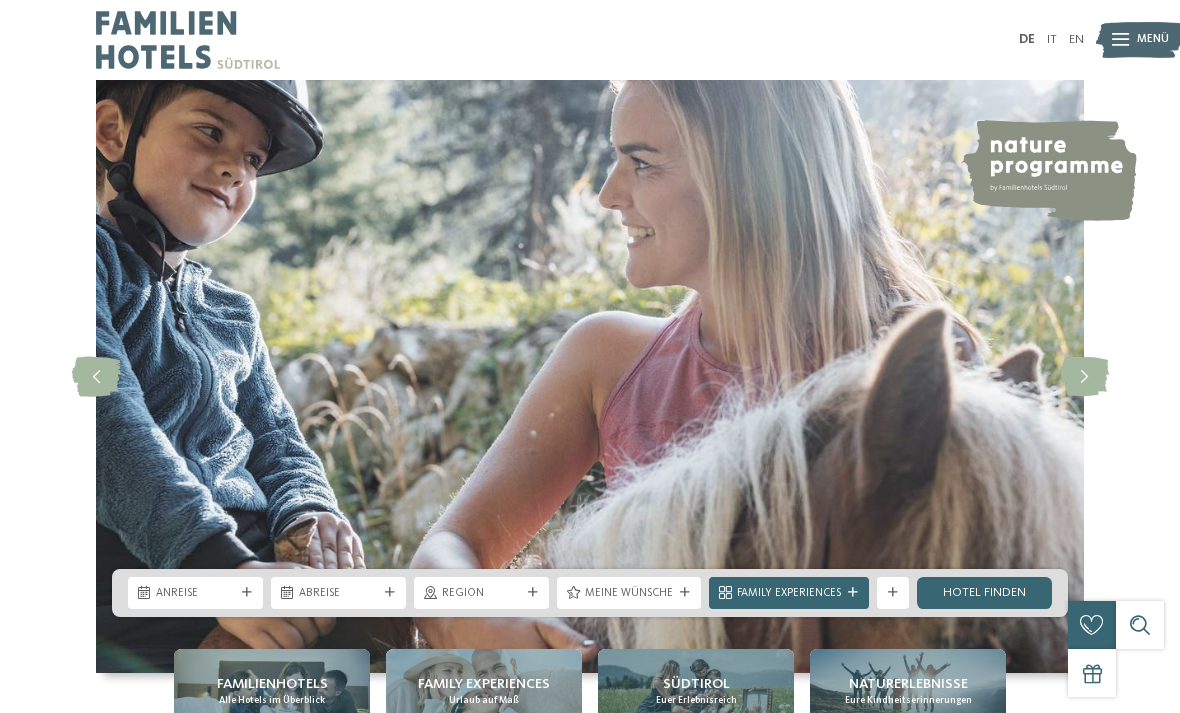 scroll, scrollTop: 0, scrollLeft: 0, axis: both 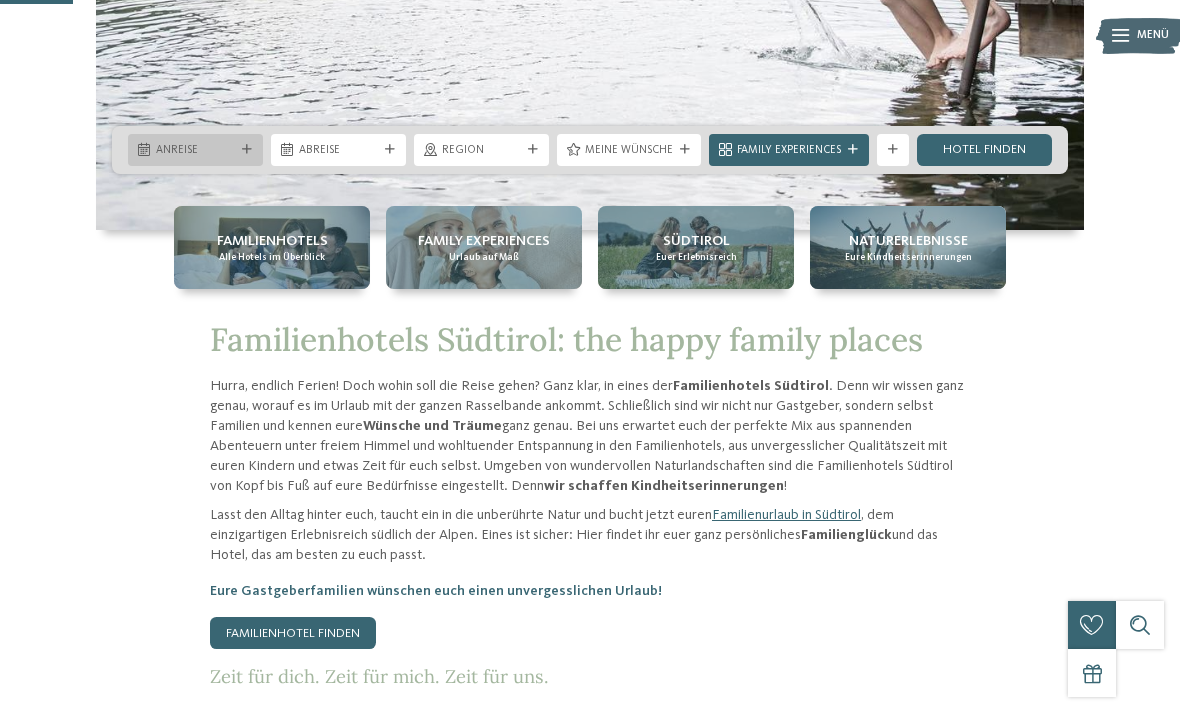 click on "Kleinen Moment noch – die Webseite wird geladen …
DE
IT" at bounding box center [590, 3525] 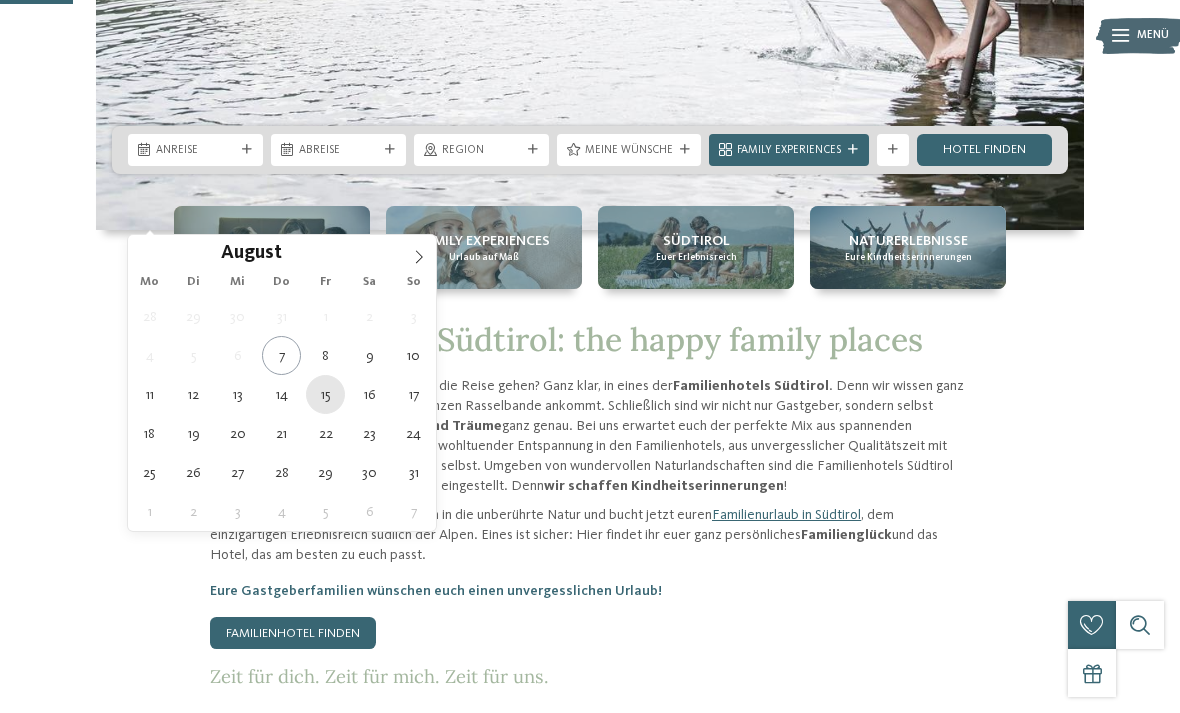 type on "15.08.2025" 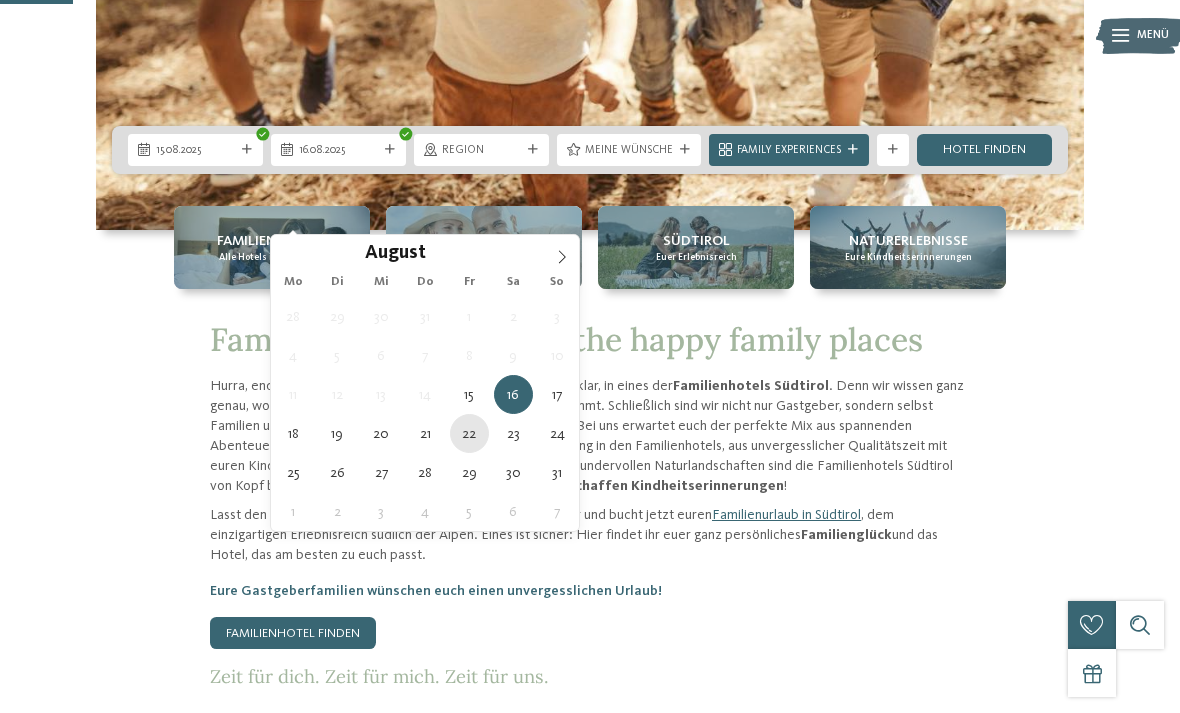 type on "22.08.2025" 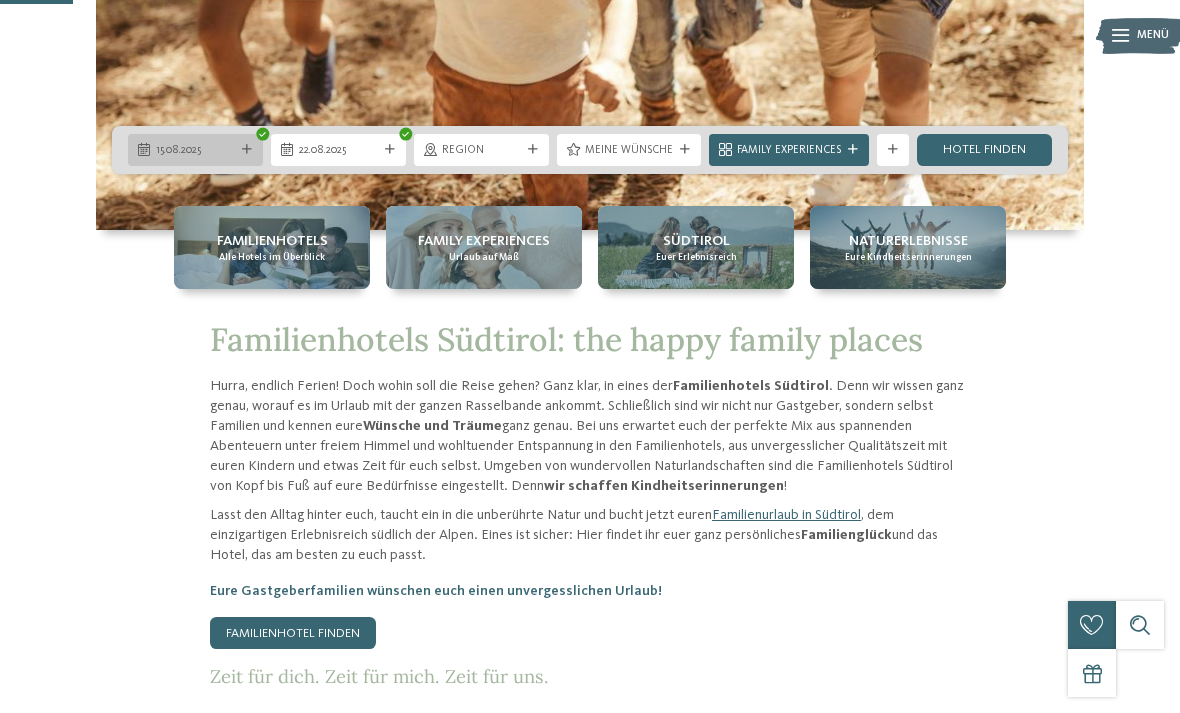 click on "Kleinen Moment noch – die Webseite wird geladen …
DE
IT" at bounding box center [590, 3525] 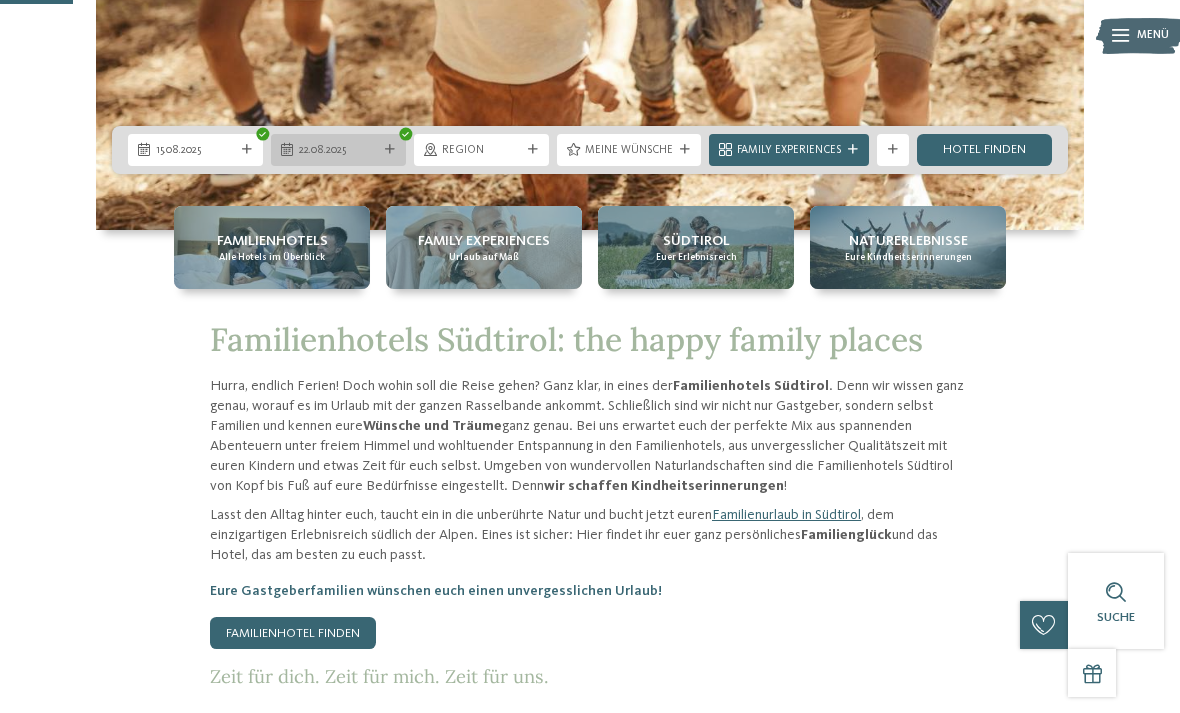 click on "Kleinen Moment noch – die Webseite wird geladen …
DE
IT" at bounding box center [590, 3525] 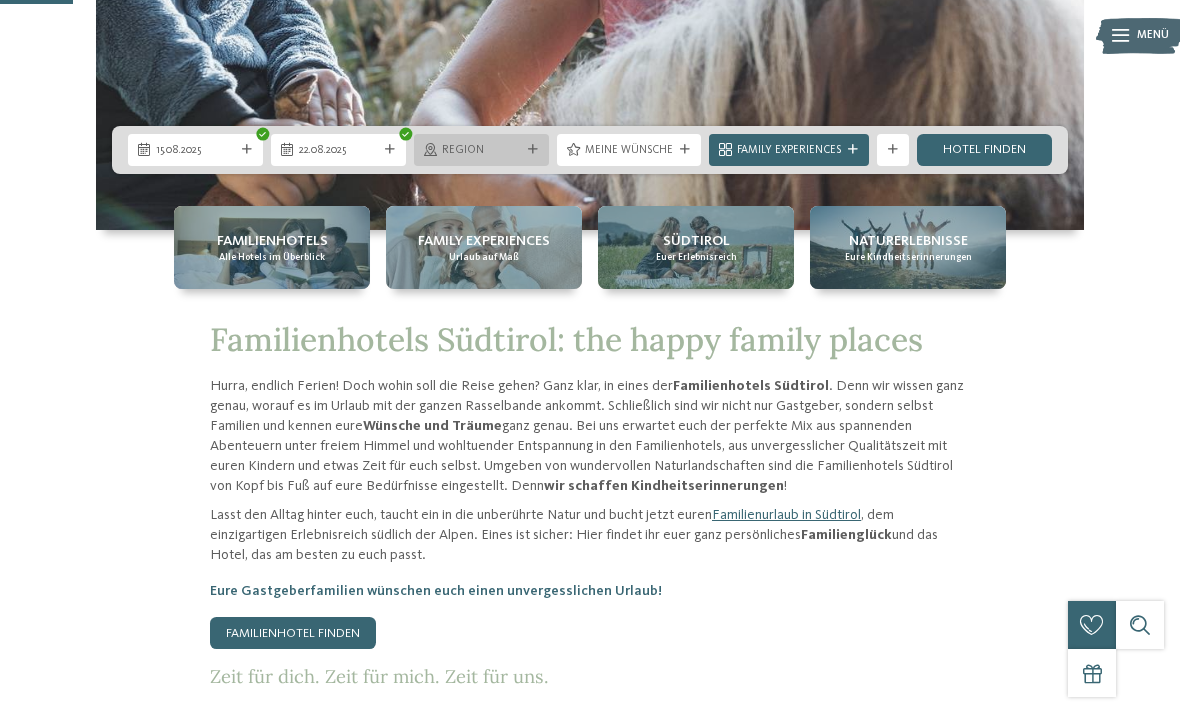 click on "Region" at bounding box center [481, 150] 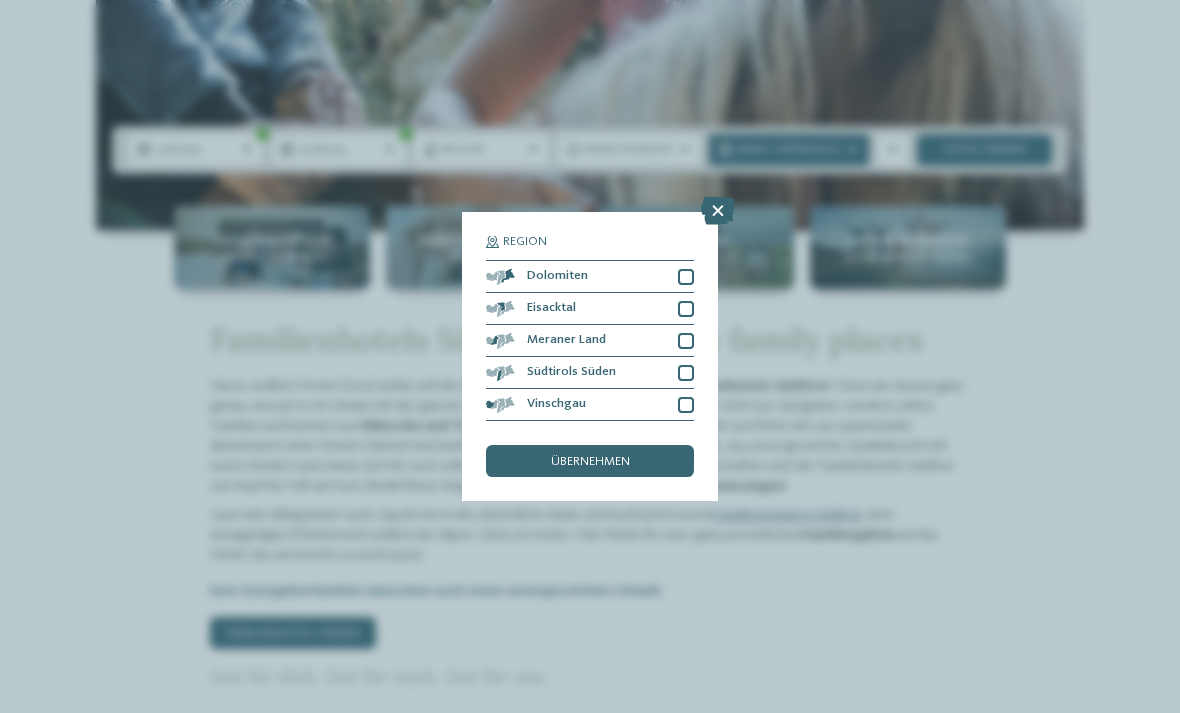 click on "Region
Dolomiten" at bounding box center (590, 356) 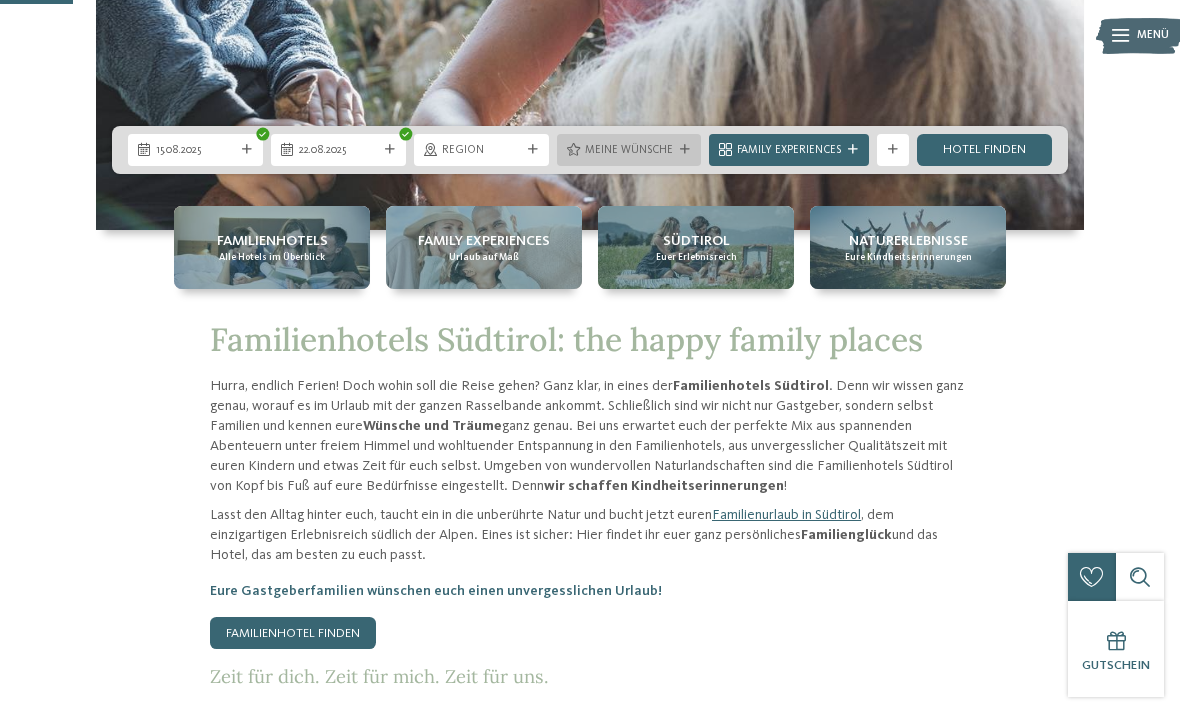 click on "Meine Wünsche" at bounding box center [629, 150] 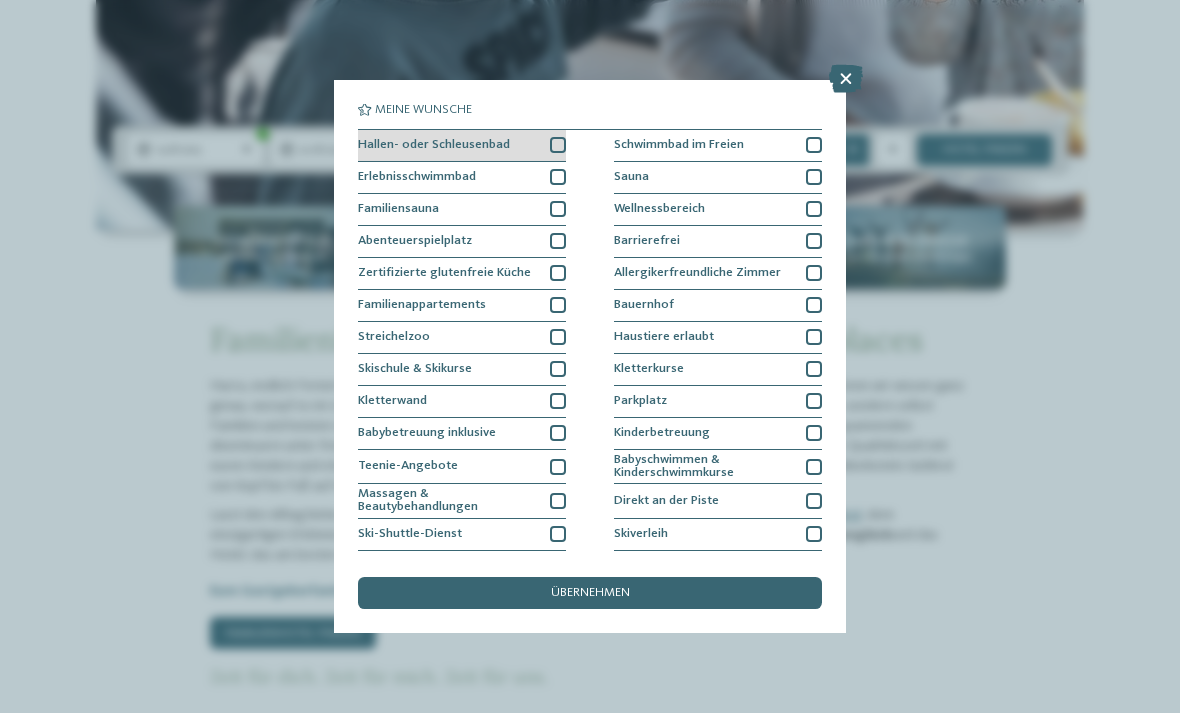 click on "Hallen- oder Schleusenbad" at bounding box center [462, 146] 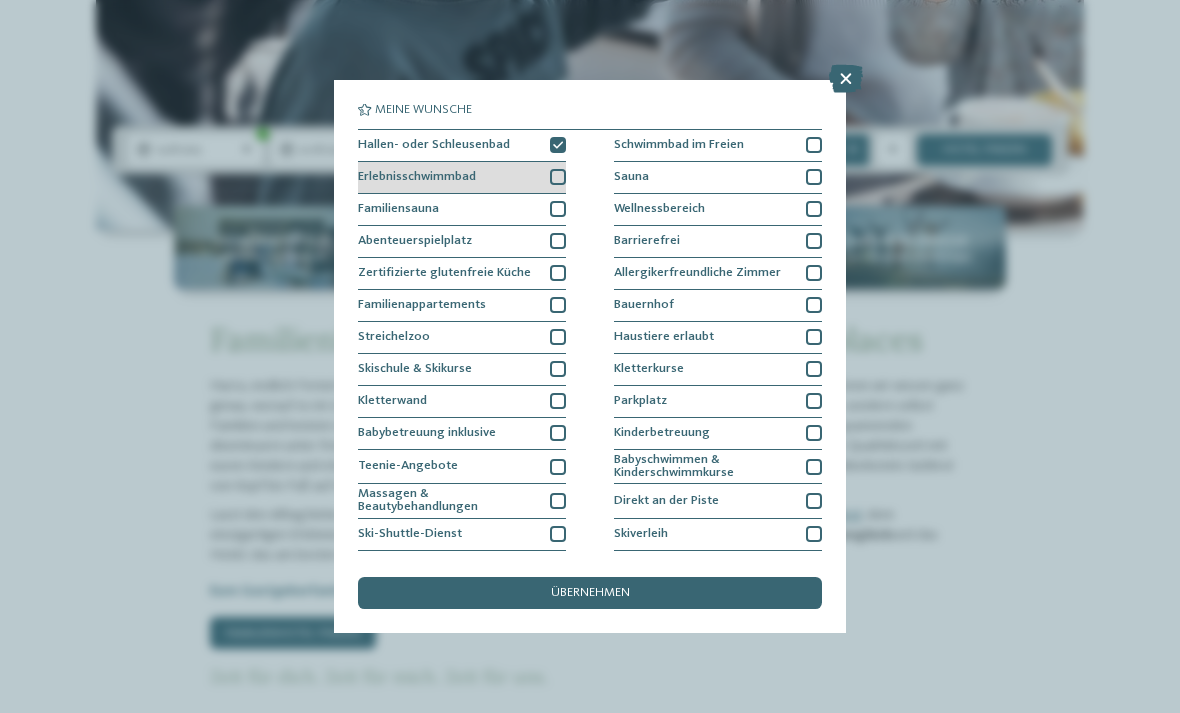 click at bounding box center [558, 177] 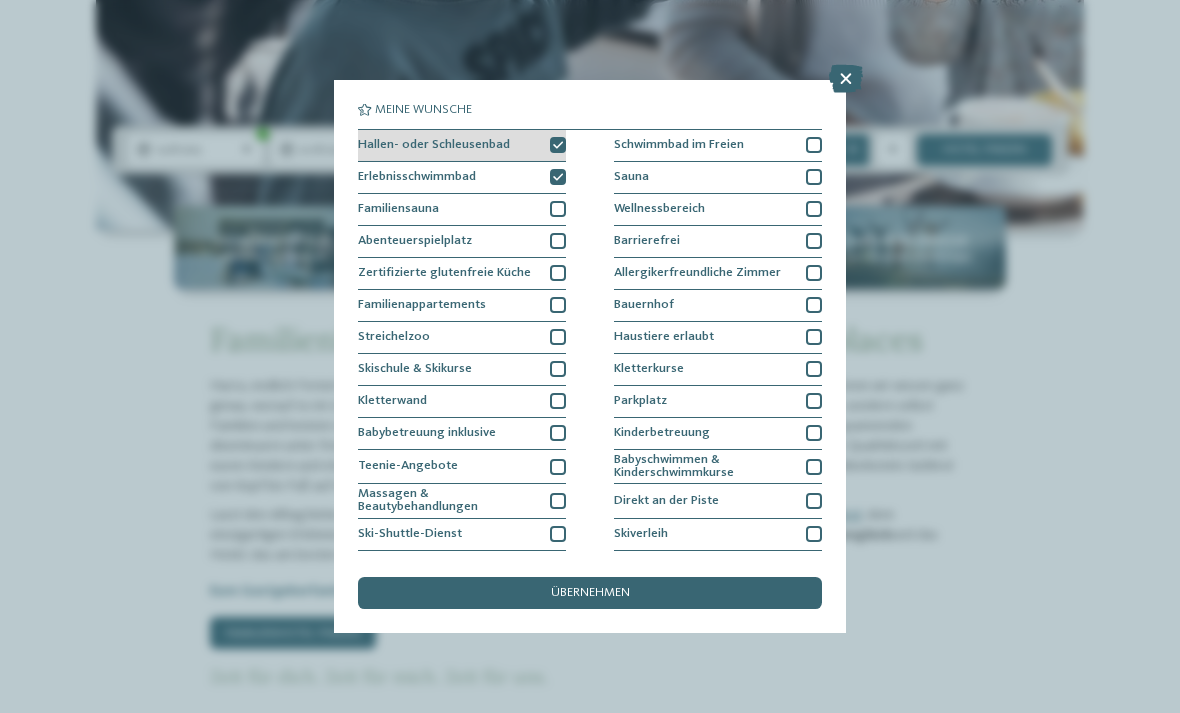 click at bounding box center (558, 145) 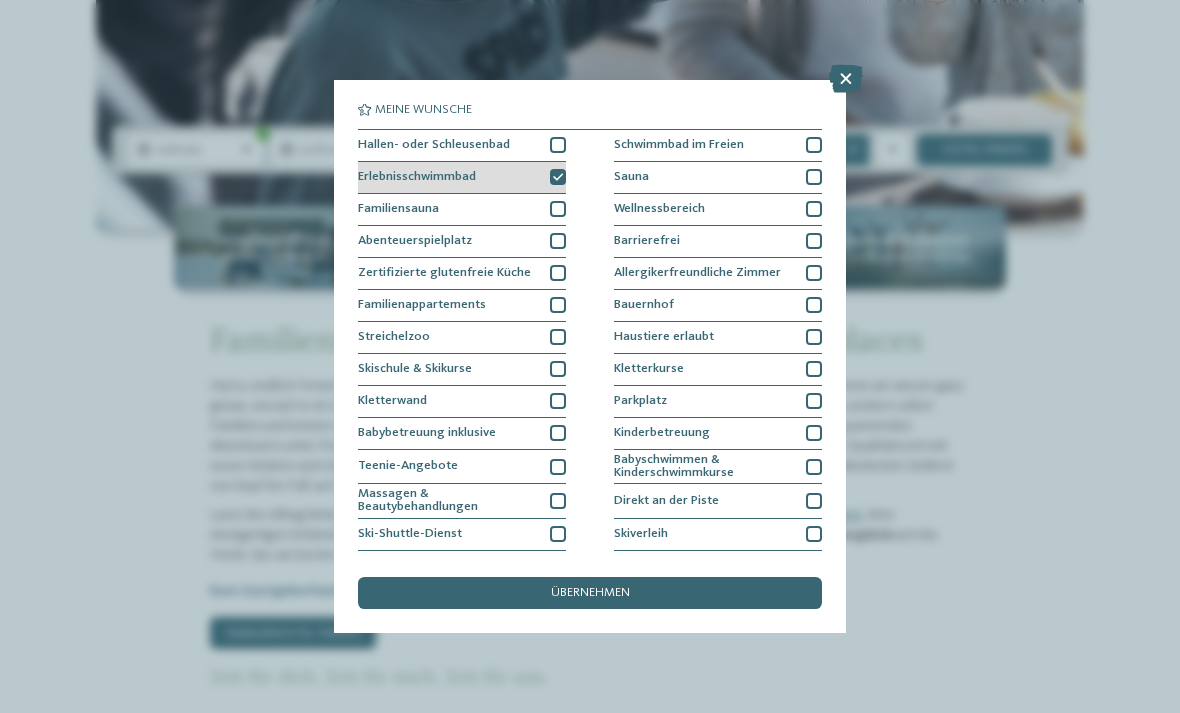 click on "Erlebnisschwimmbad" at bounding box center [462, 178] 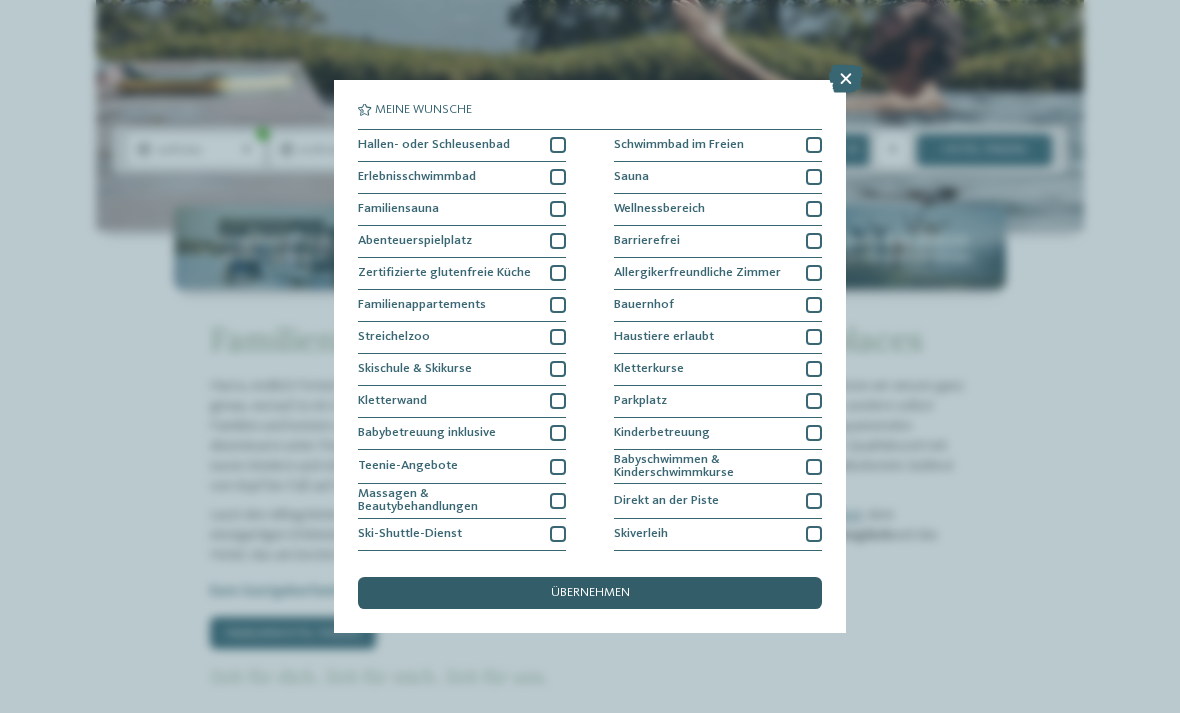 click on "übernehmen" at bounding box center (590, 593) 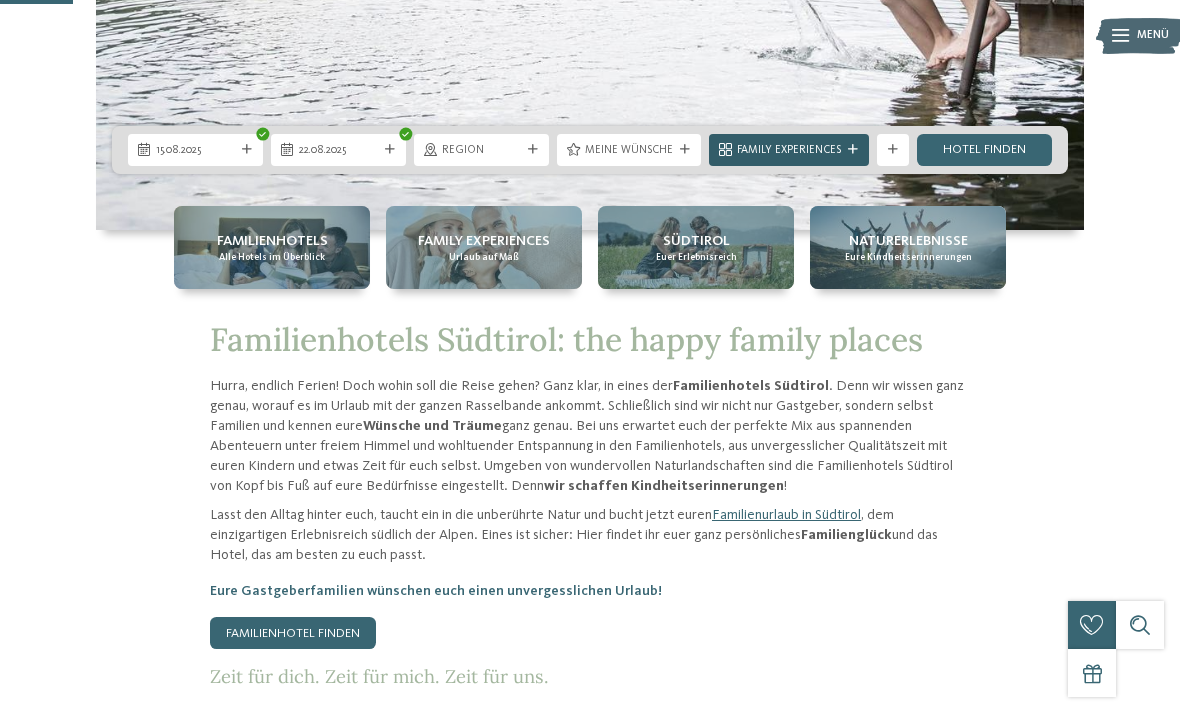 click on "Family Experiences" at bounding box center (789, 150) 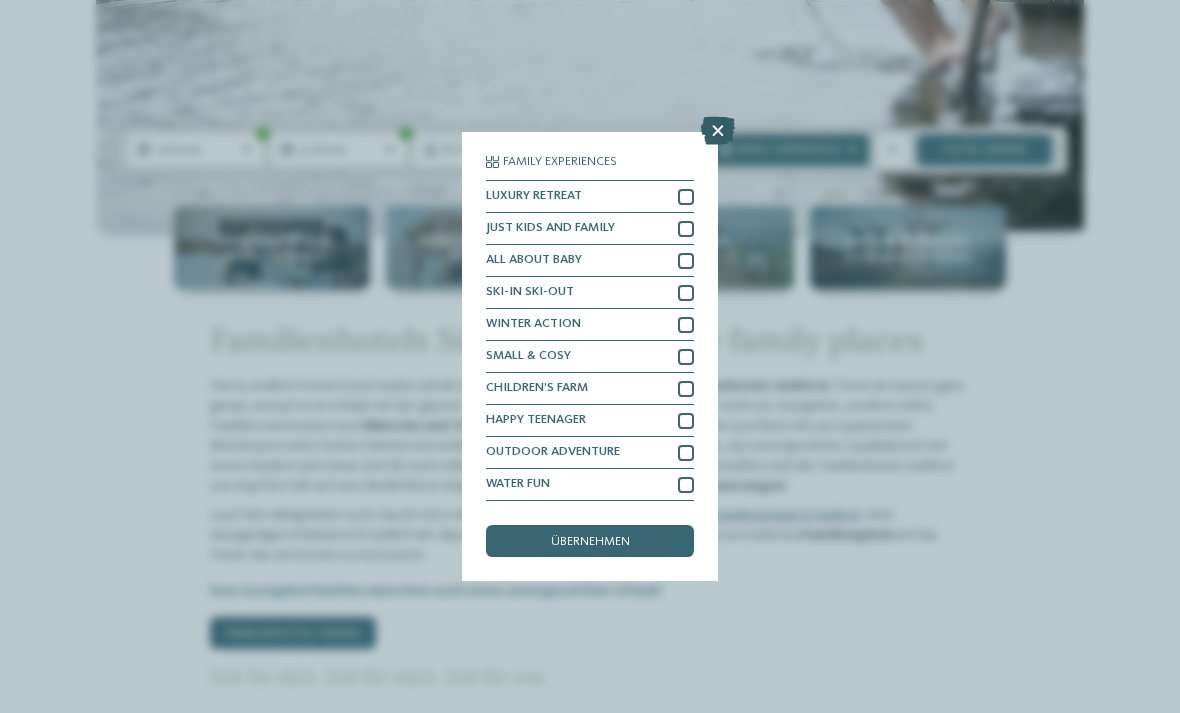 click at bounding box center (718, 131) 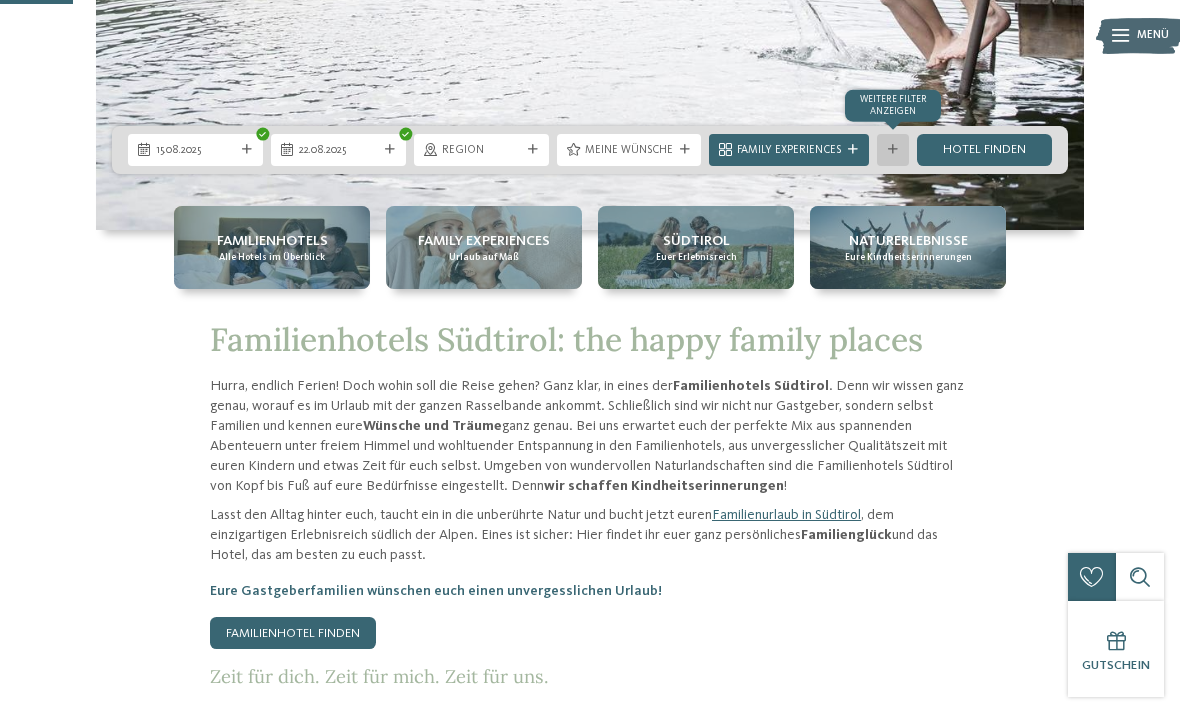 click at bounding box center [893, 150] 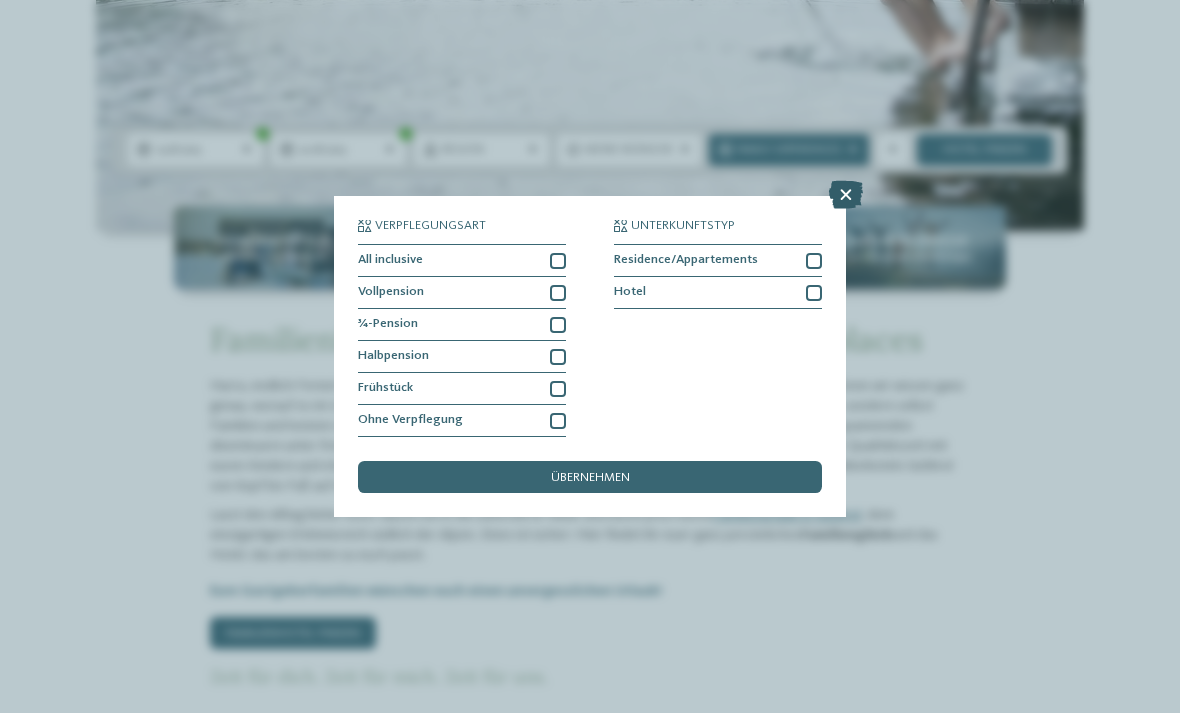 click at bounding box center [846, 195] 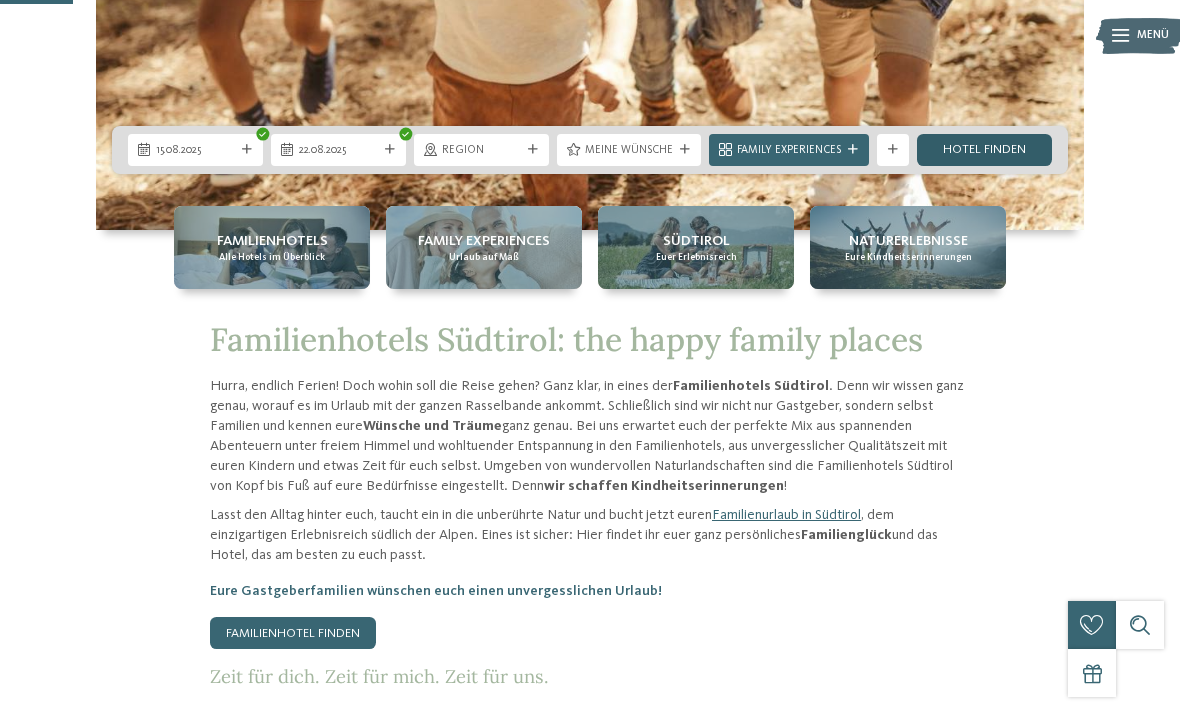 click on "Hotel finden" at bounding box center (984, 150) 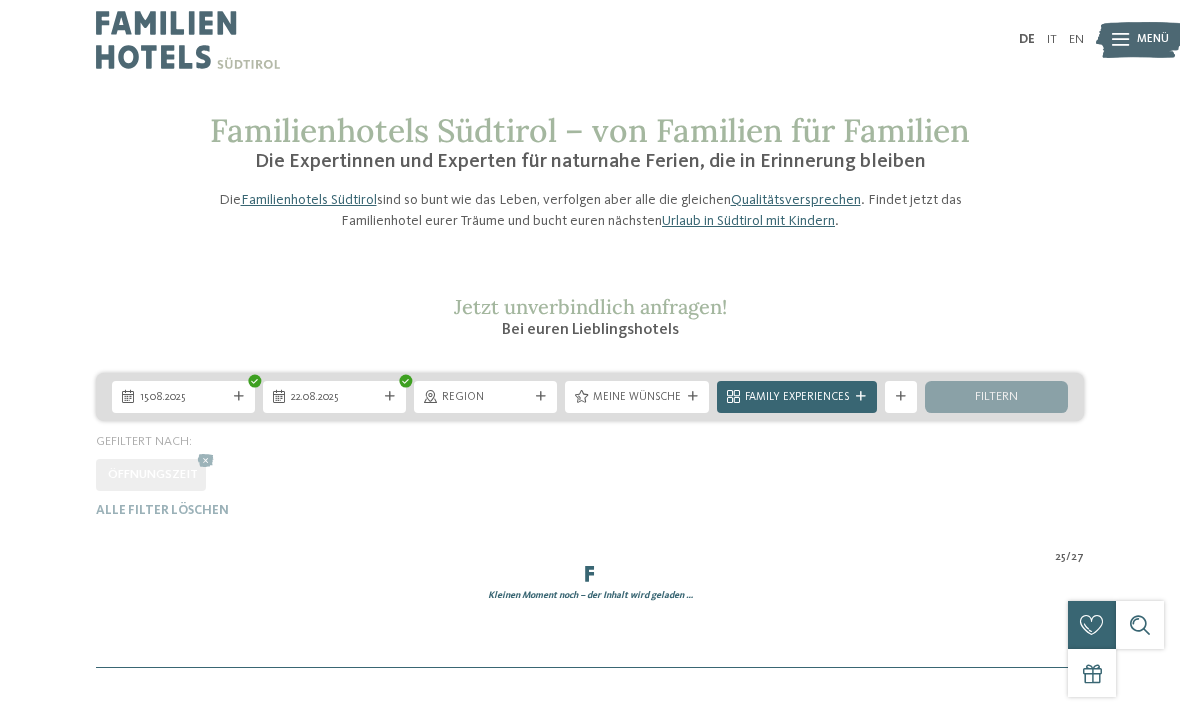 scroll, scrollTop: 0, scrollLeft: 0, axis: both 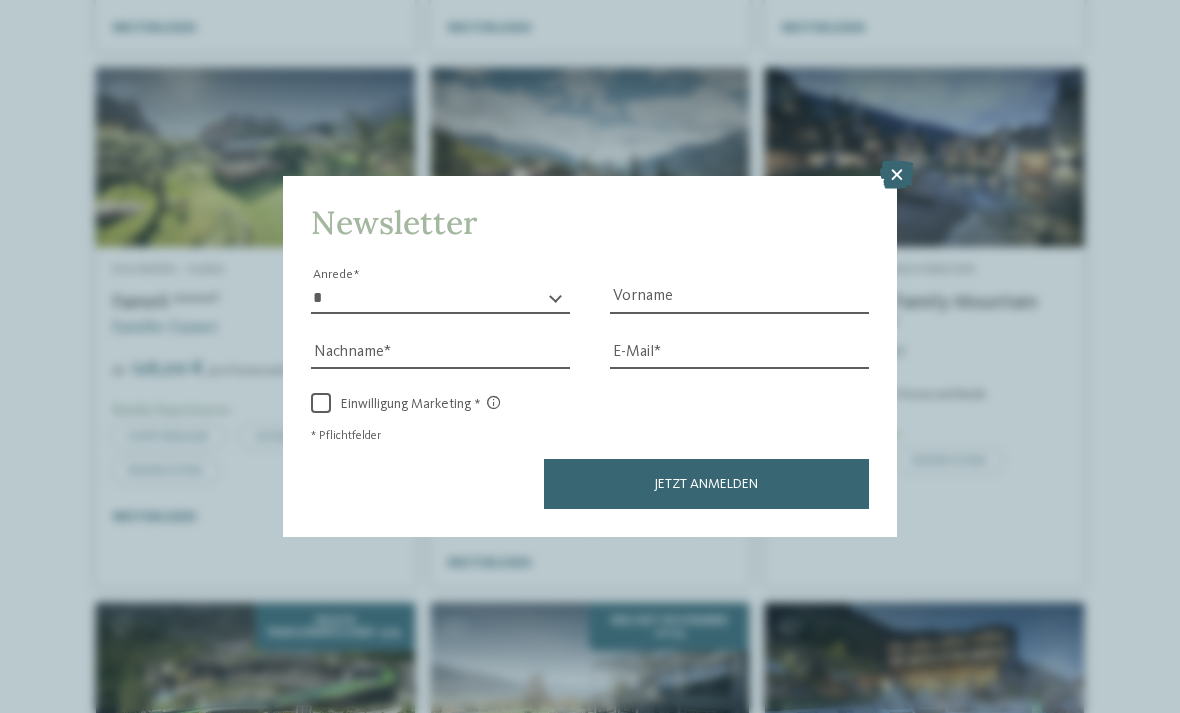 click at bounding box center (897, 175) 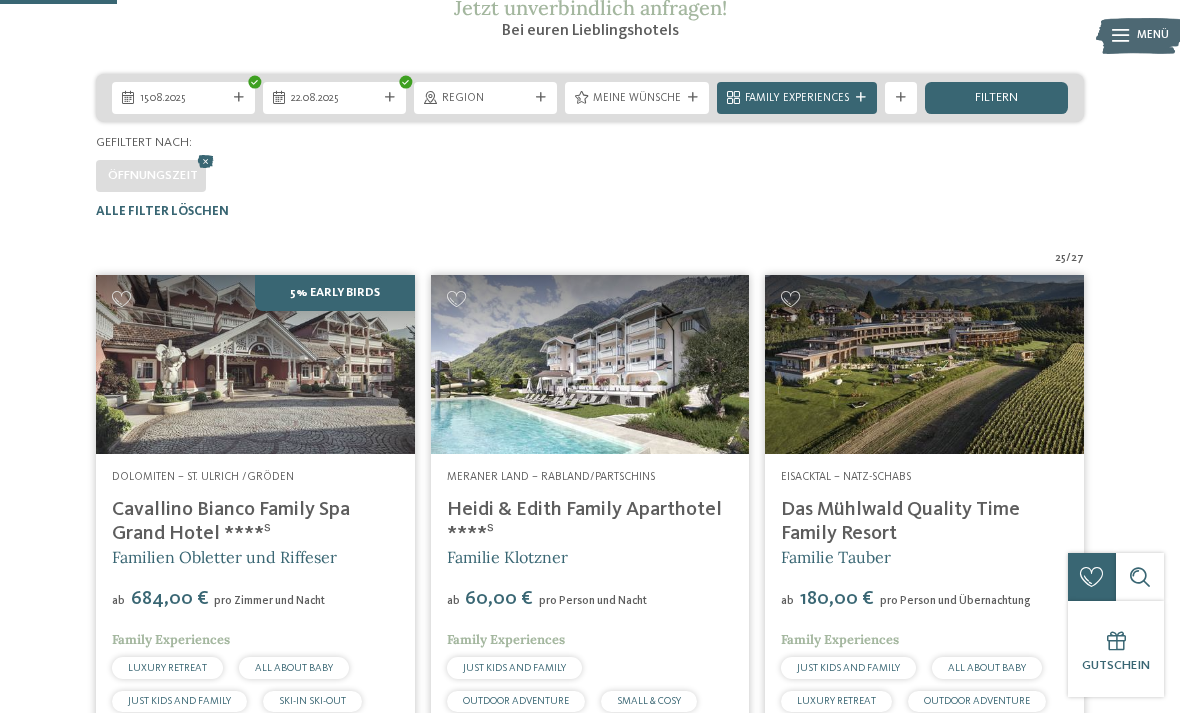 scroll, scrollTop: 0, scrollLeft: 0, axis: both 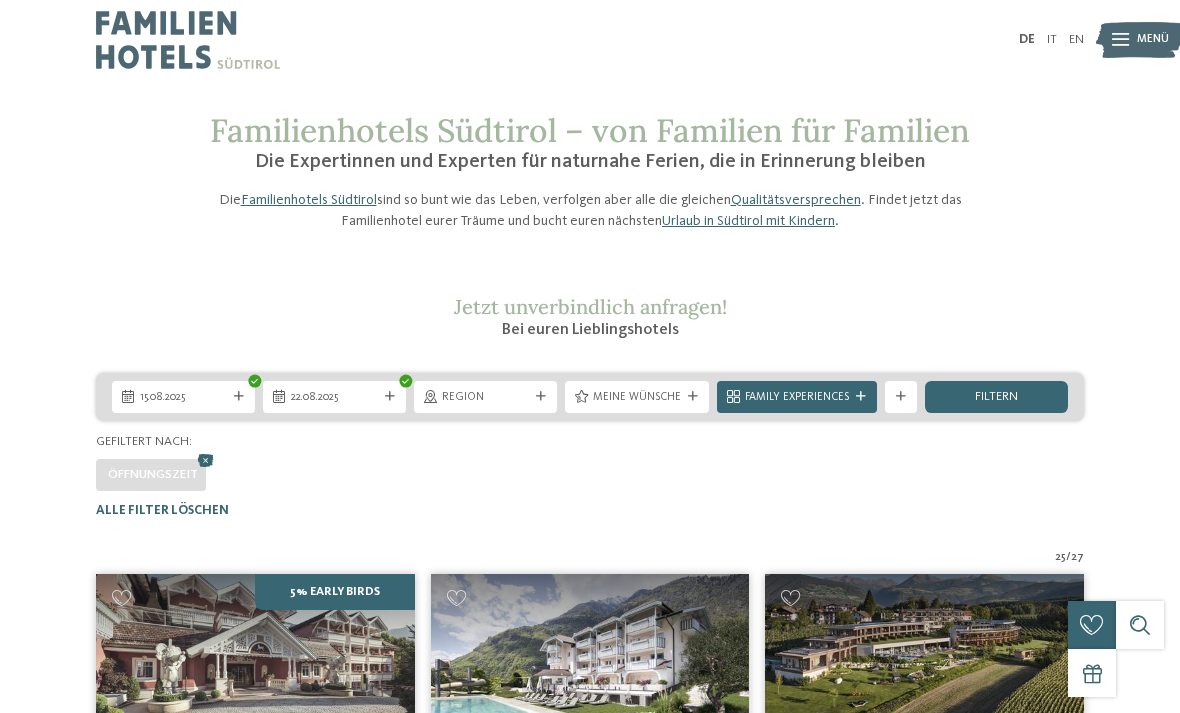 click on "filtern" at bounding box center (996, 397) 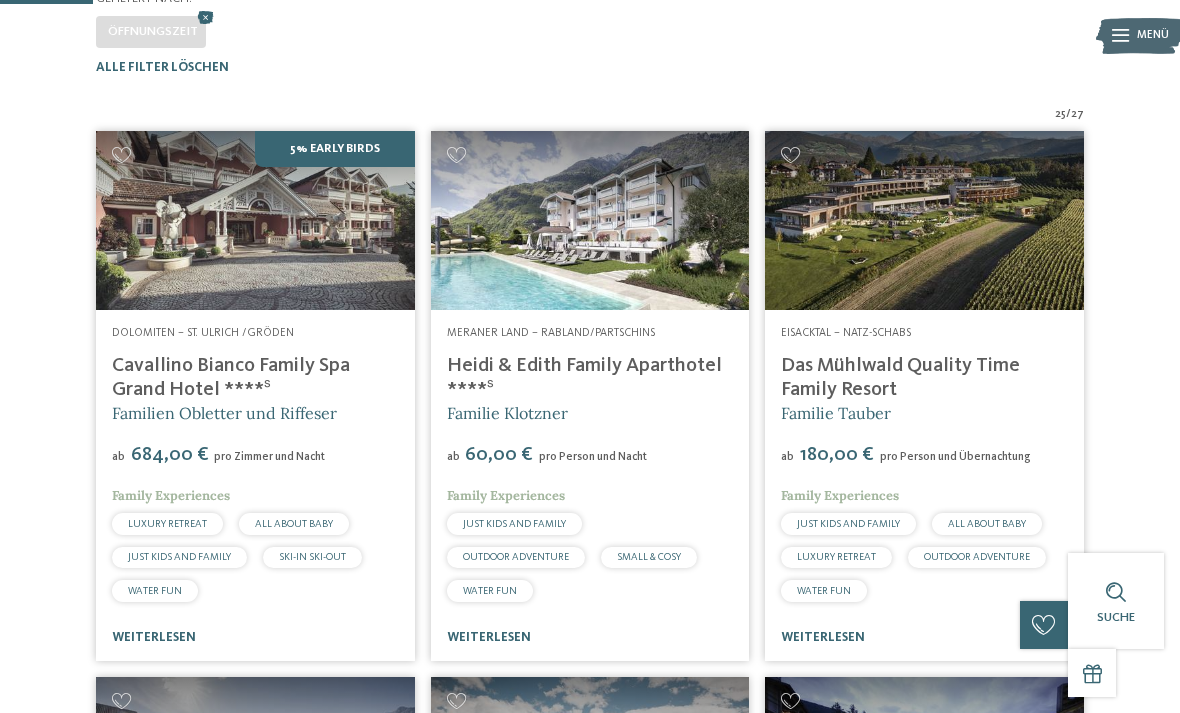 scroll, scrollTop: 437, scrollLeft: 0, axis: vertical 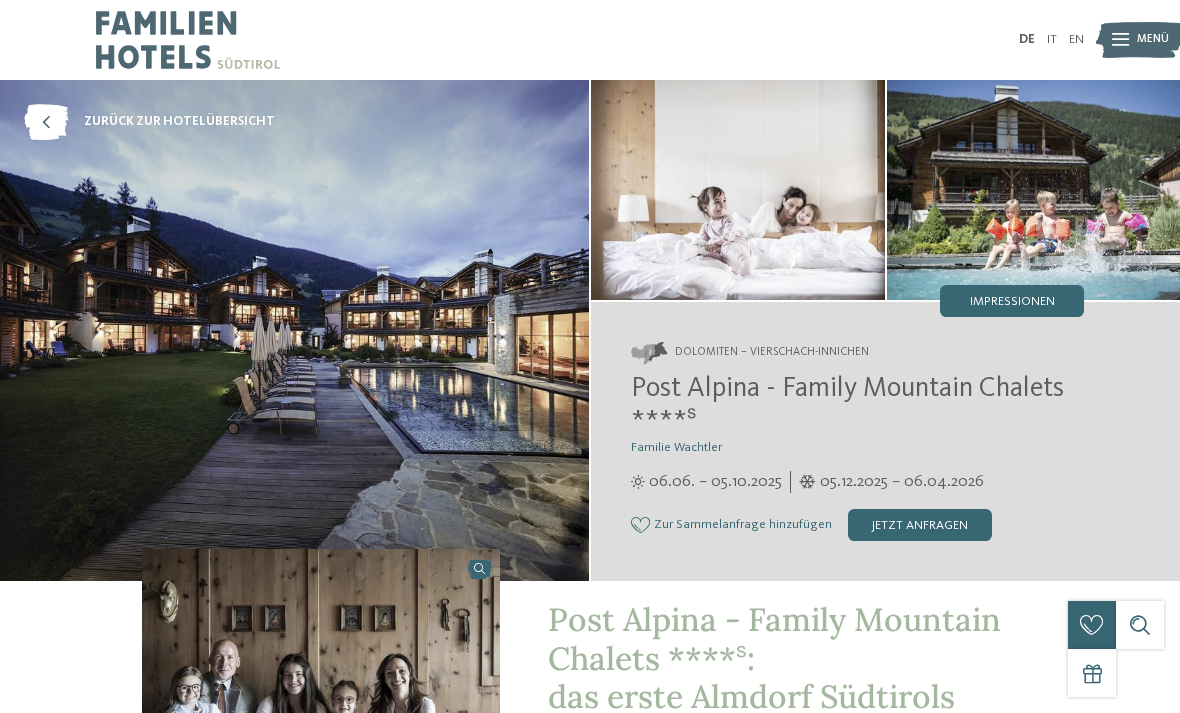 click at bounding box center (738, 190) 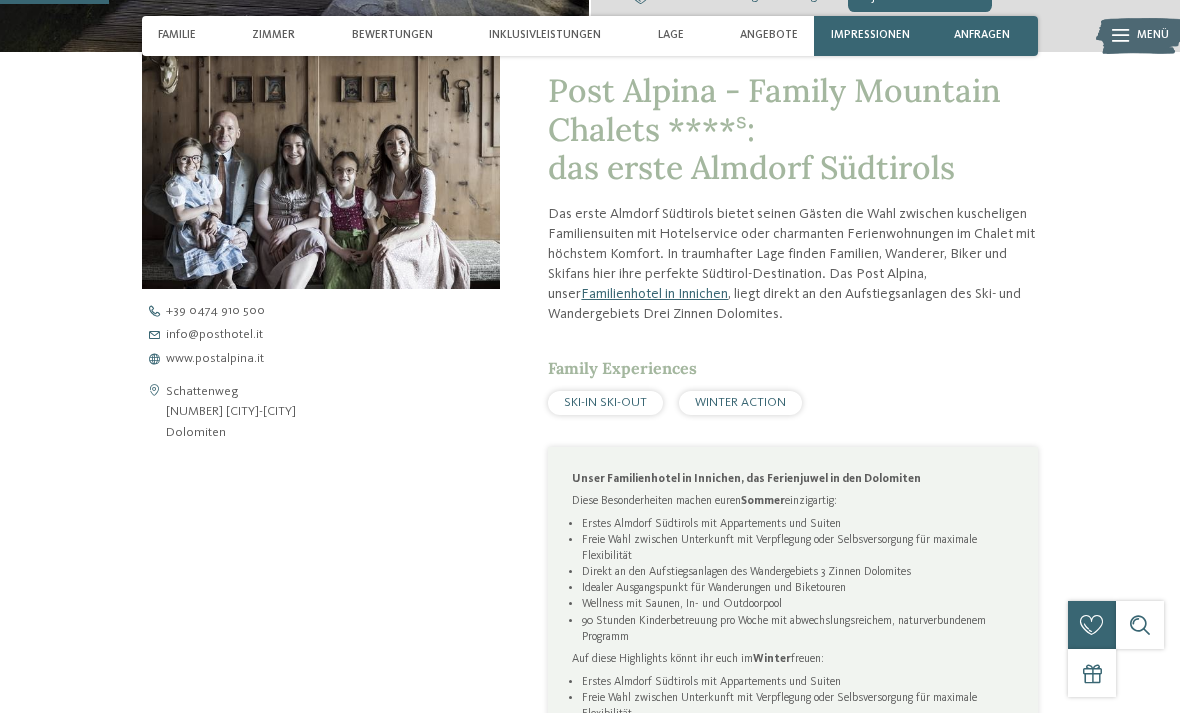 scroll, scrollTop: 525, scrollLeft: 0, axis: vertical 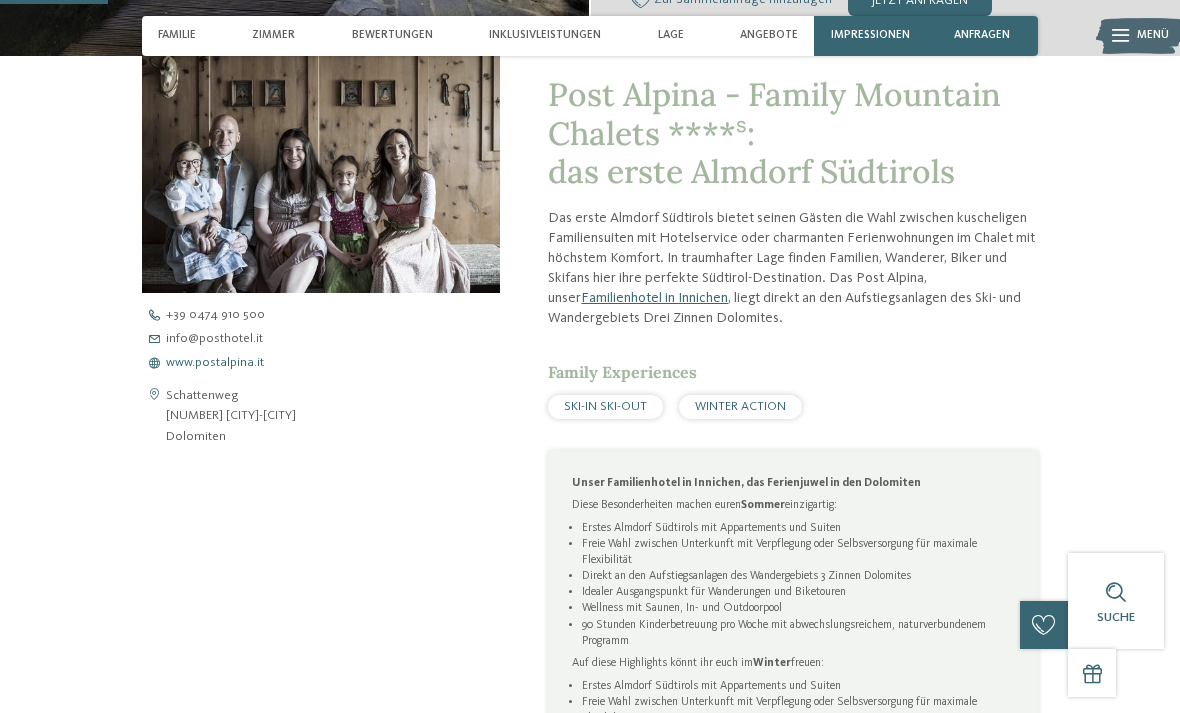 click on "www.postalpina.it" at bounding box center (215, 363) 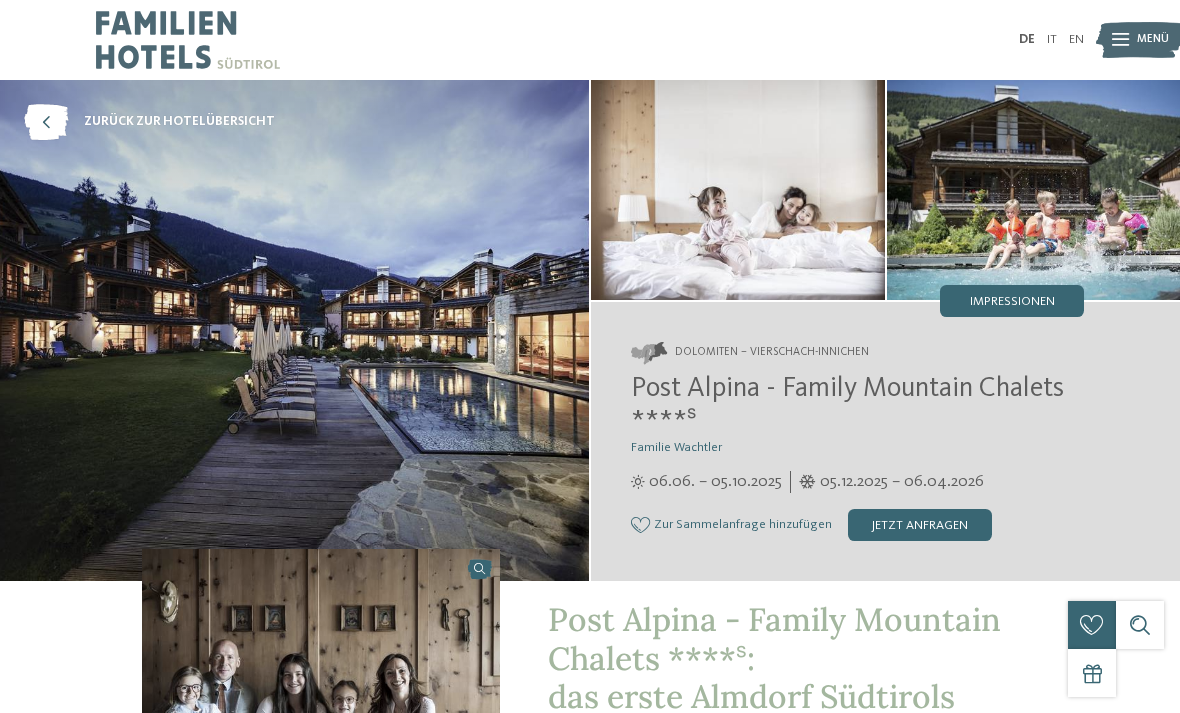 scroll, scrollTop: 0, scrollLeft: 0, axis: both 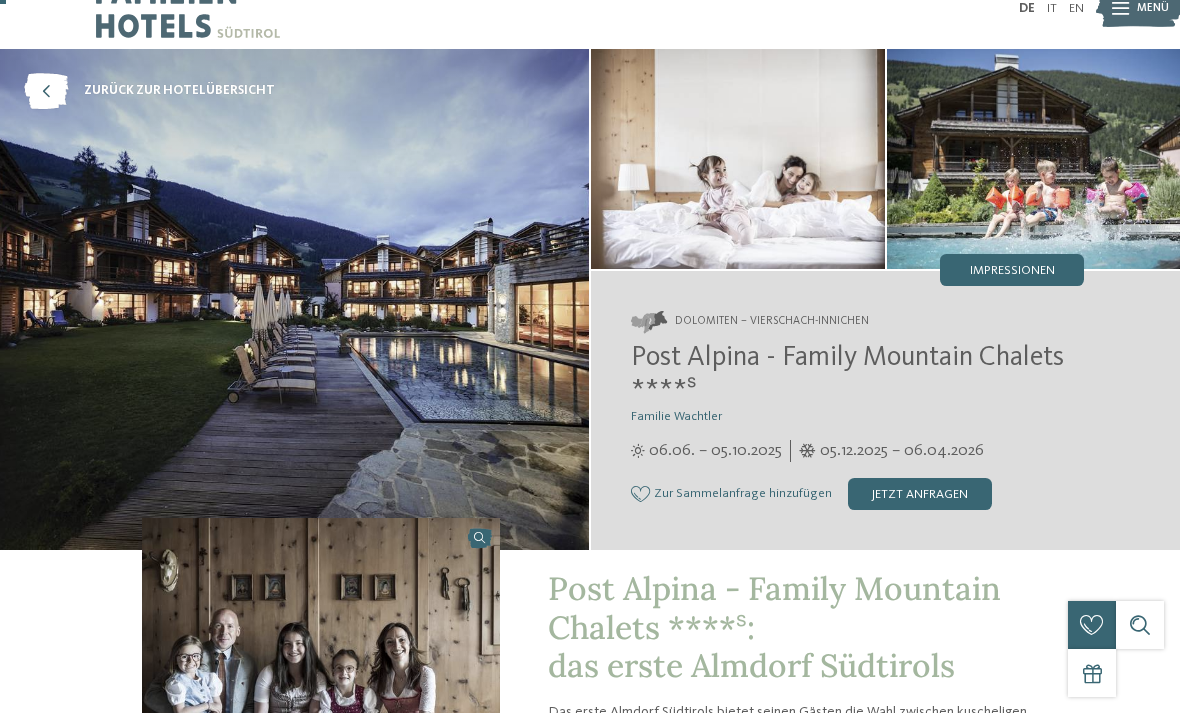 click at bounding box center [738, 159] 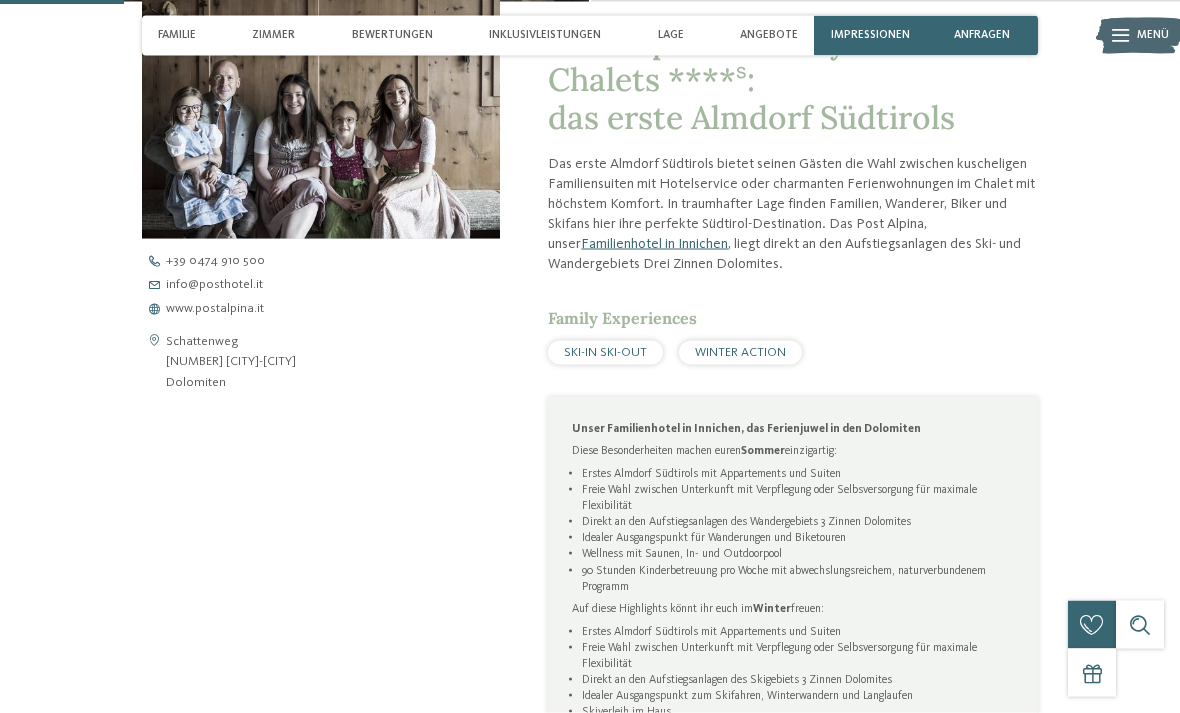 scroll, scrollTop: 621, scrollLeft: 0, axis: vertical 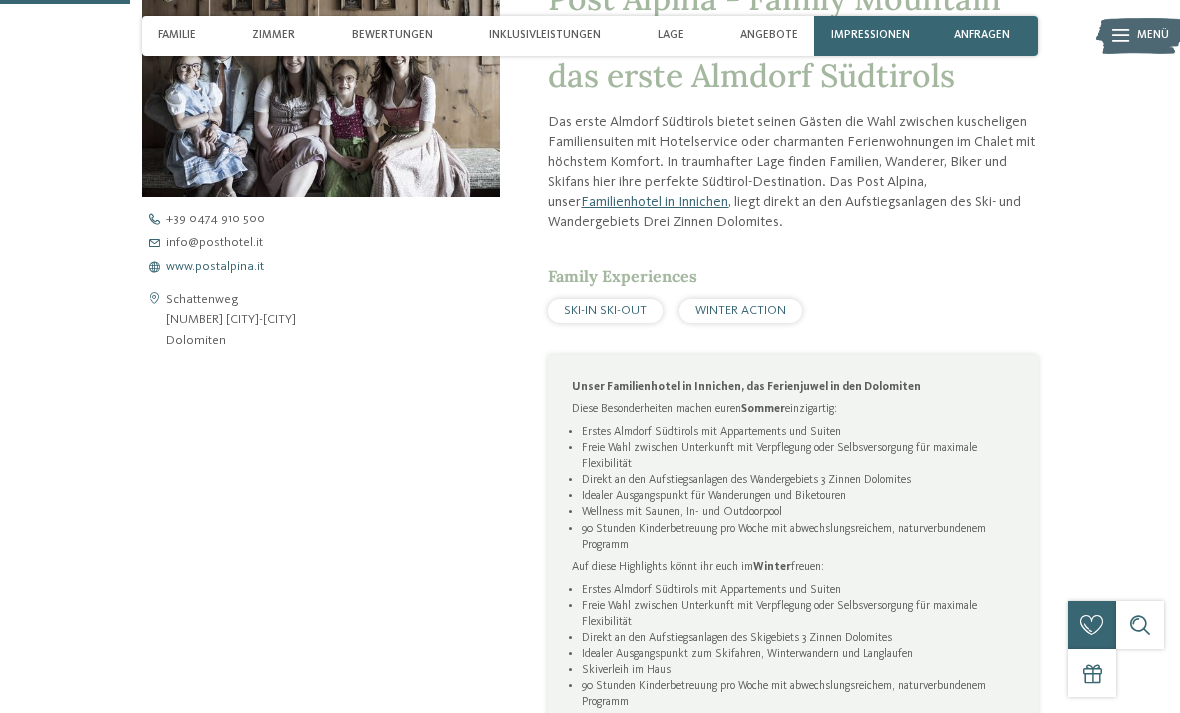 click on "www.postalpina.it" at bounding box center (215, 267) 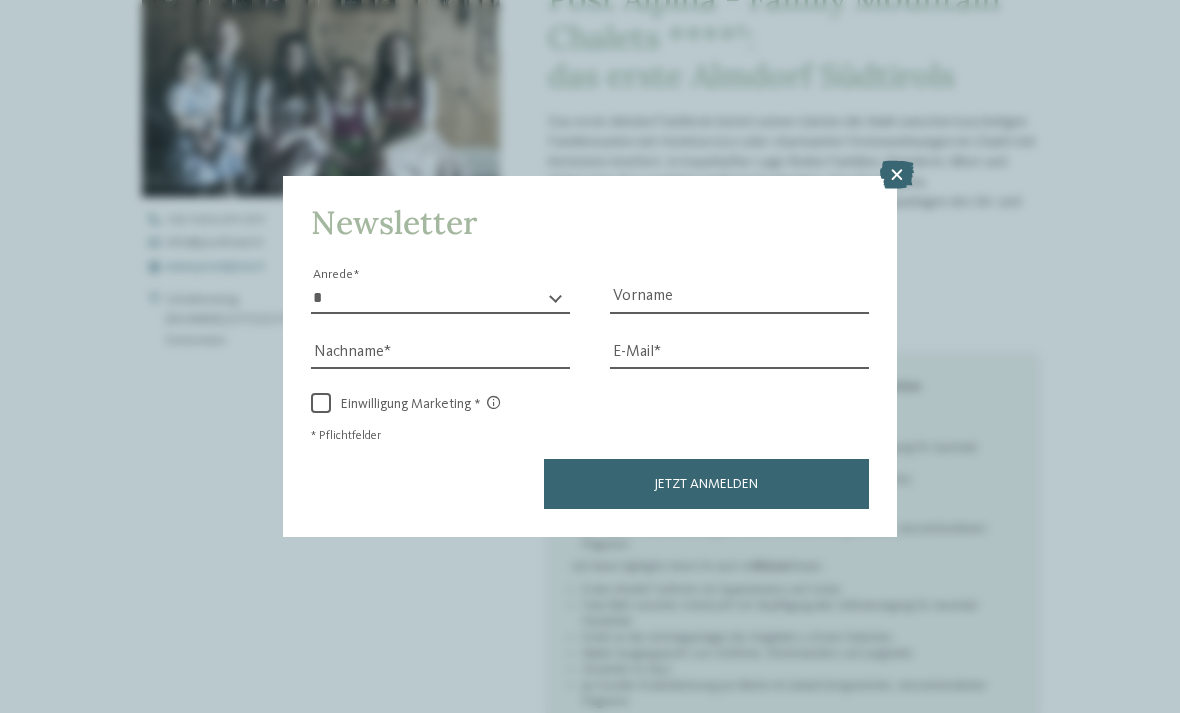 scroll, scrollTop: 655, scrollLeft: 0, axis: vertical 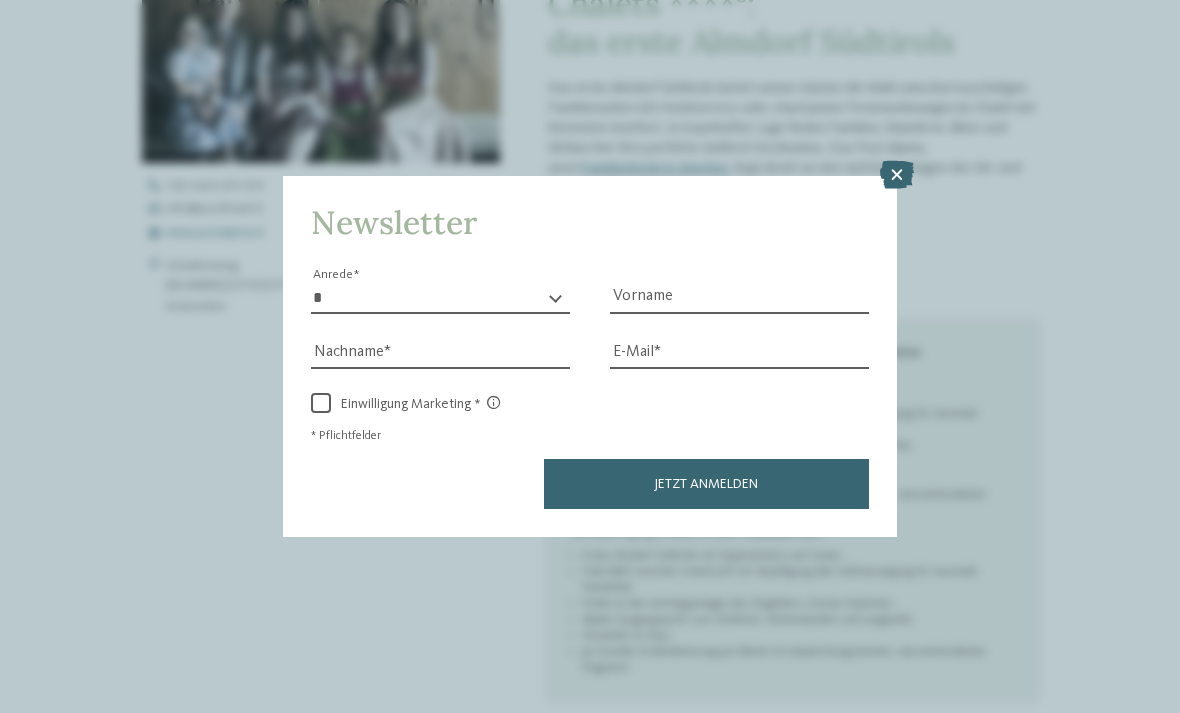 click at bounding box center [897, 175] 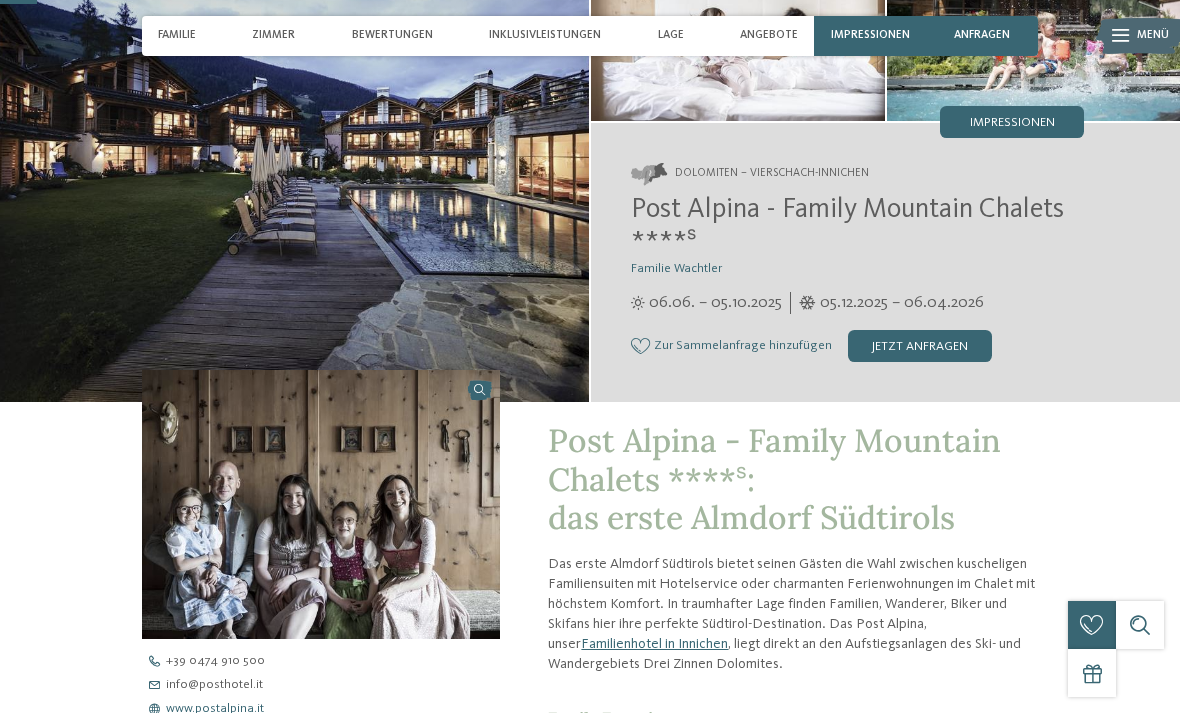 scroll, scrollTop: 0, scrollLeft: 0, axis: both 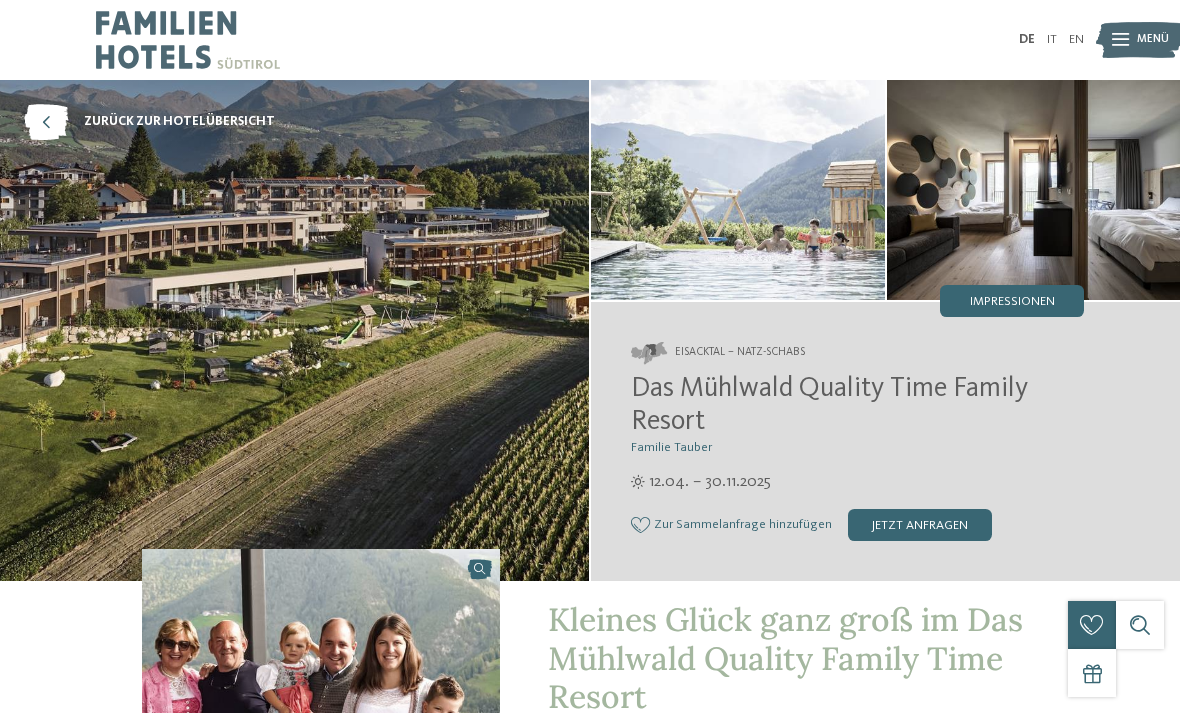 click at bounding box center (738, 190) 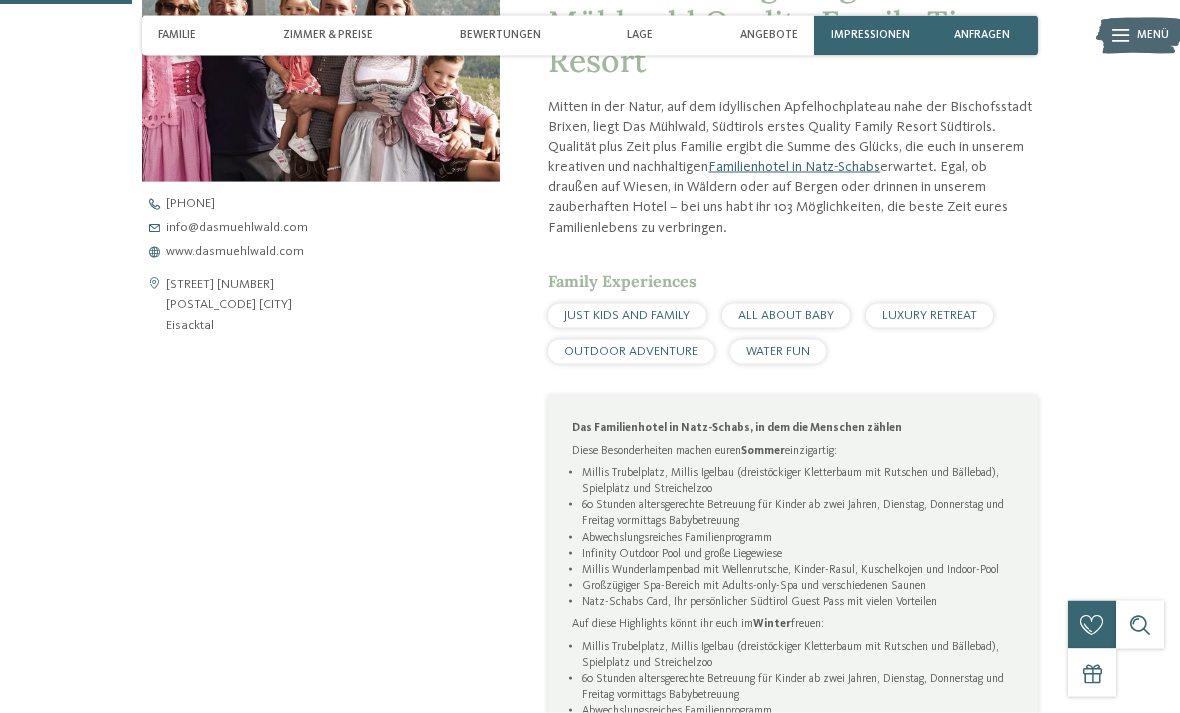 scroll, scrollTop: 637, scrollLeft: 0, axis: vertical 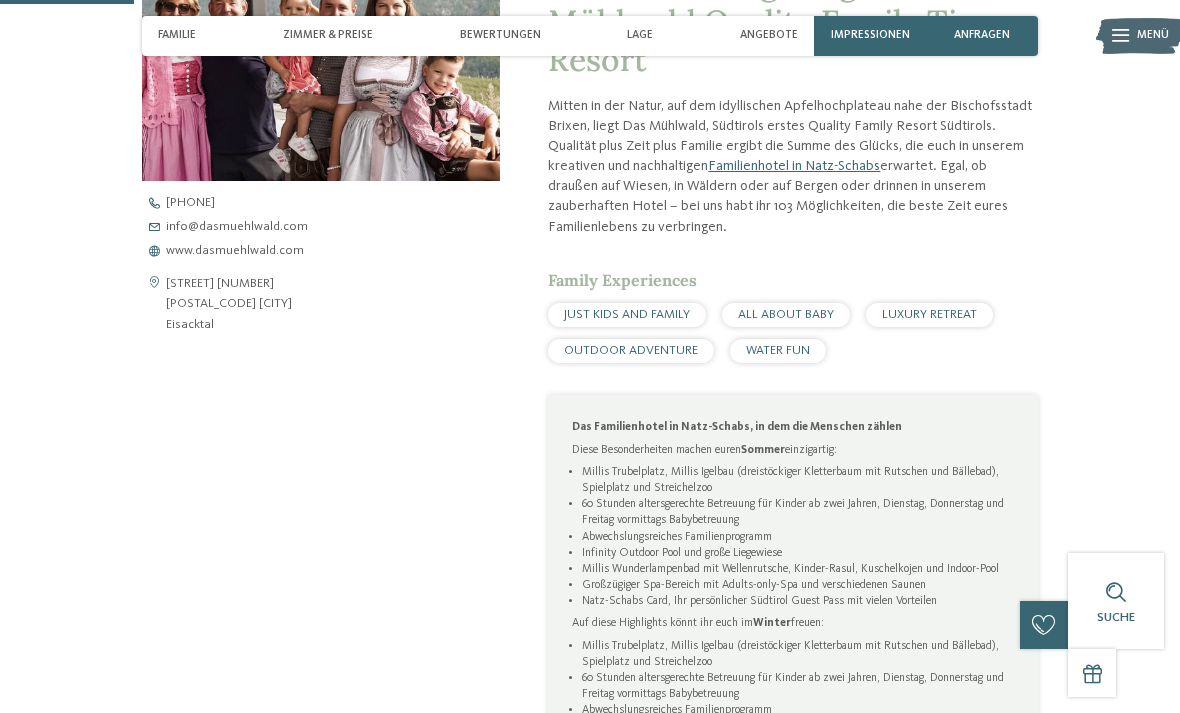 click on "www.dasmuehlwald.com" at bounding box center (235, 251) 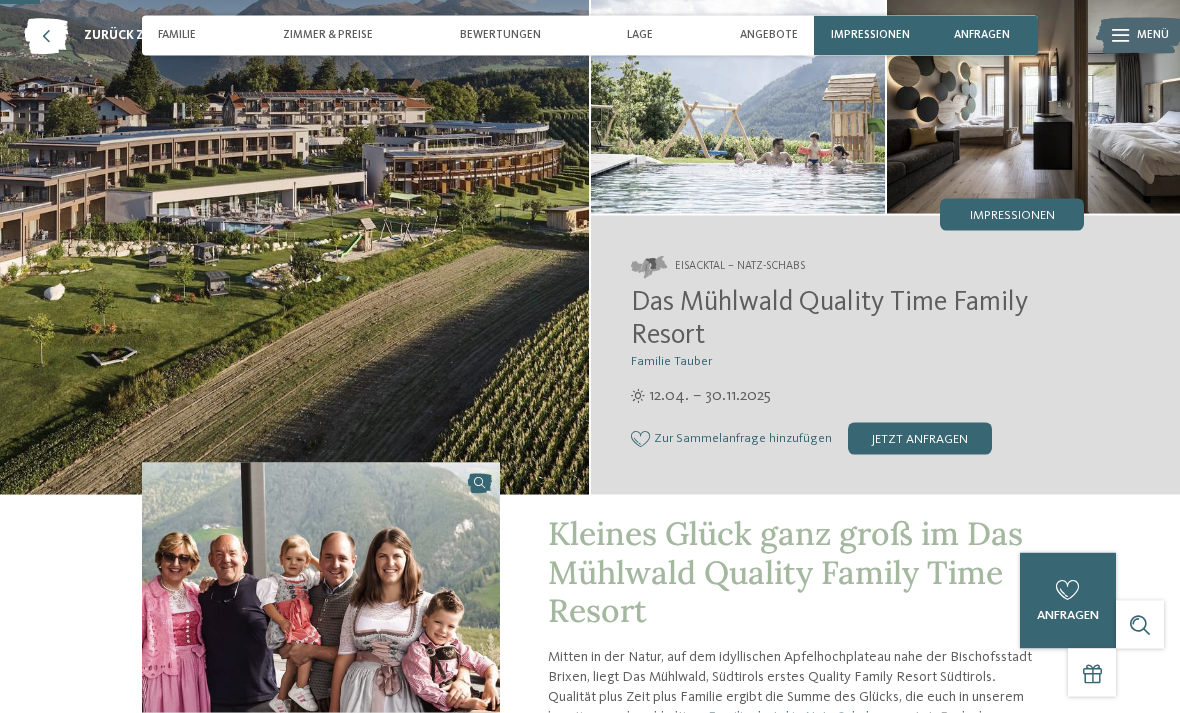 scroll, scrollTop: 0, scrollLeft: 0, axis: both 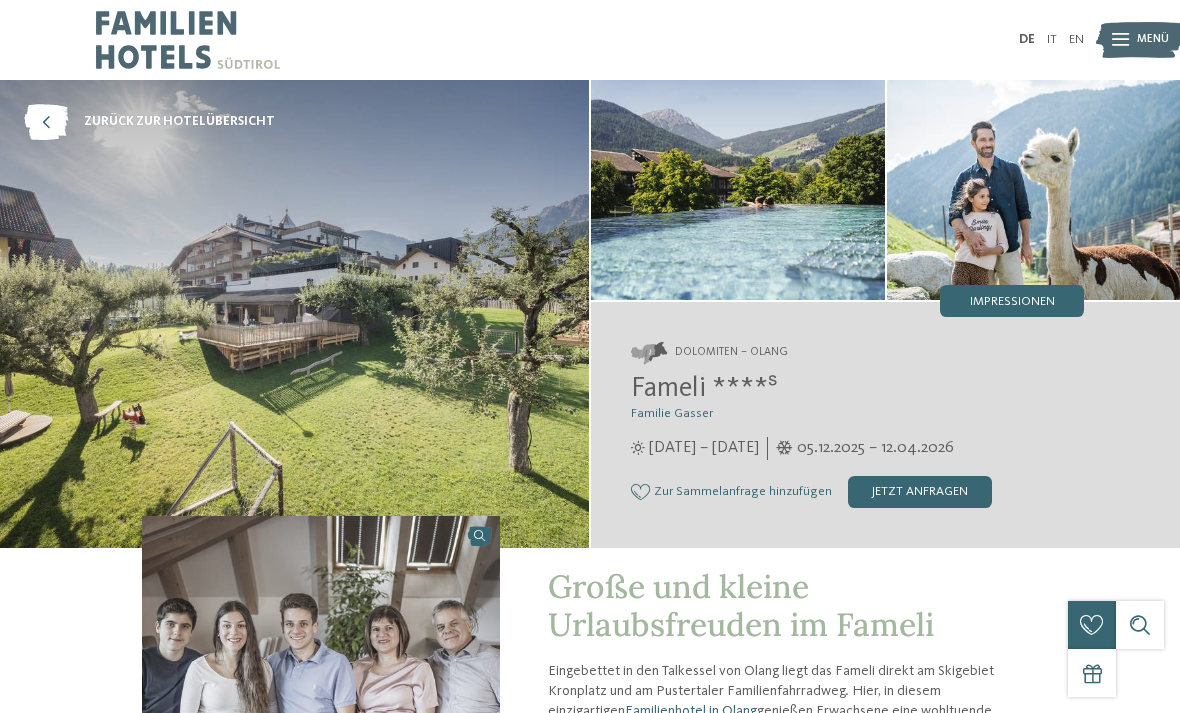 click at bounding box center [738, 190] 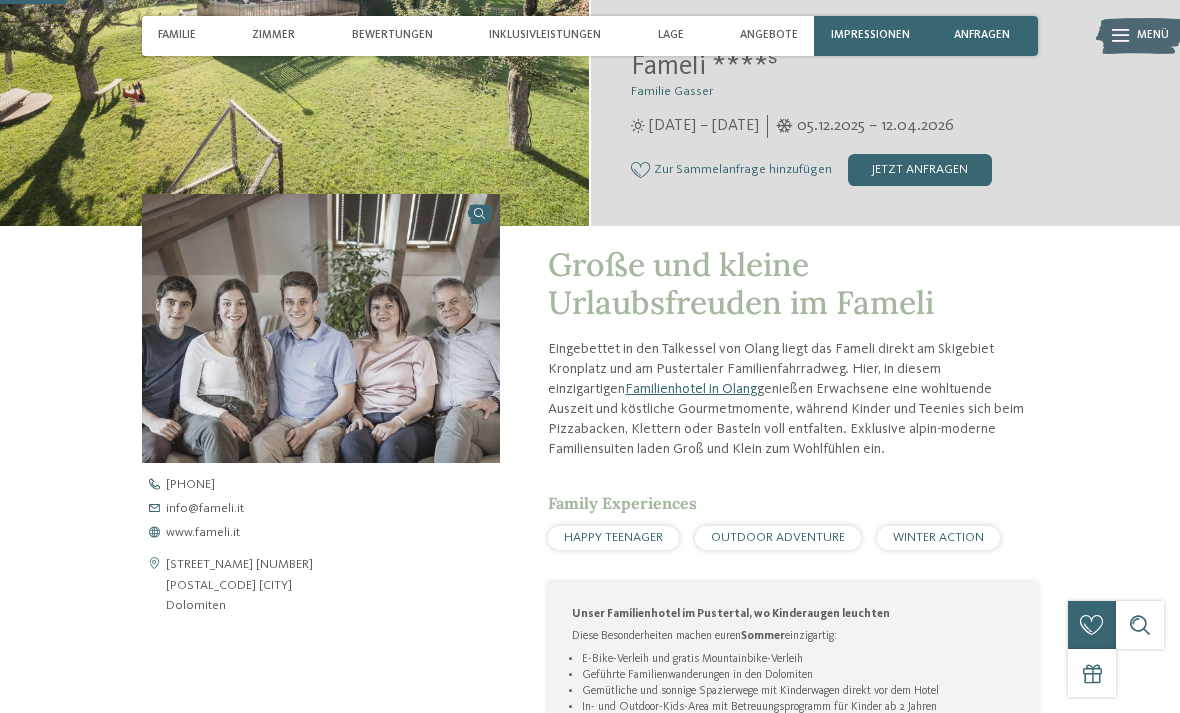 scroll, scrollTop: 369, scrollLeft: 0, axis: vertical 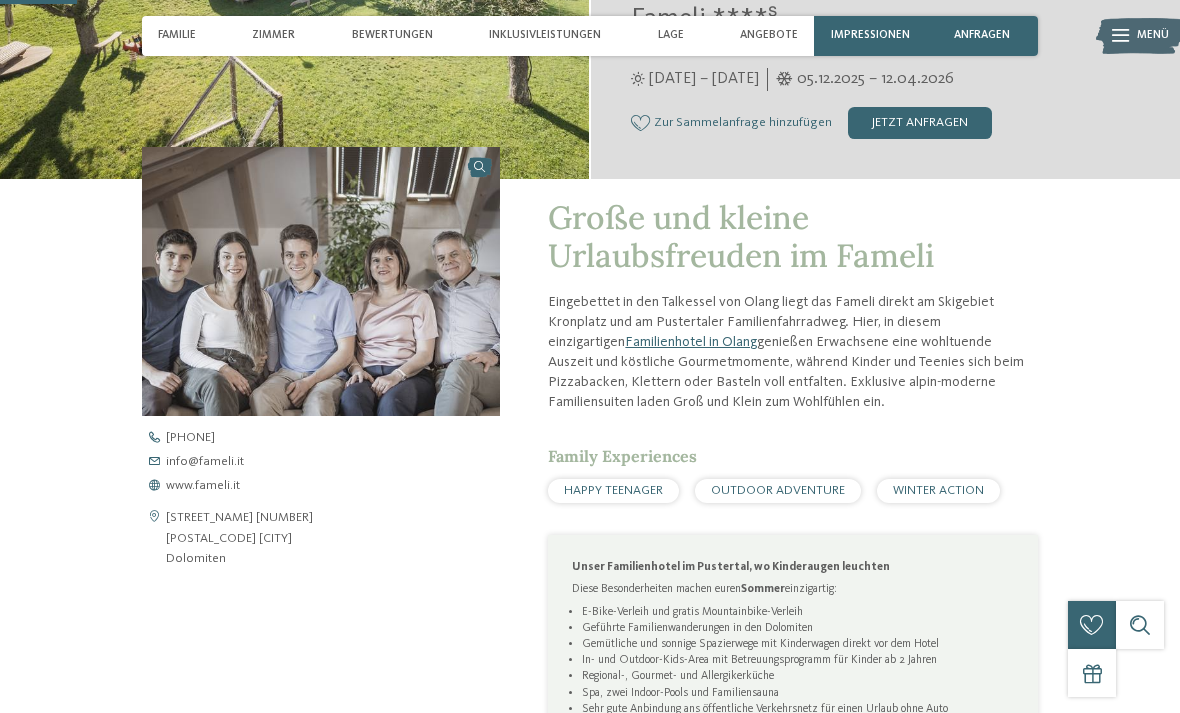click on "www.fameli.it" at bounding box center (203, 486) 